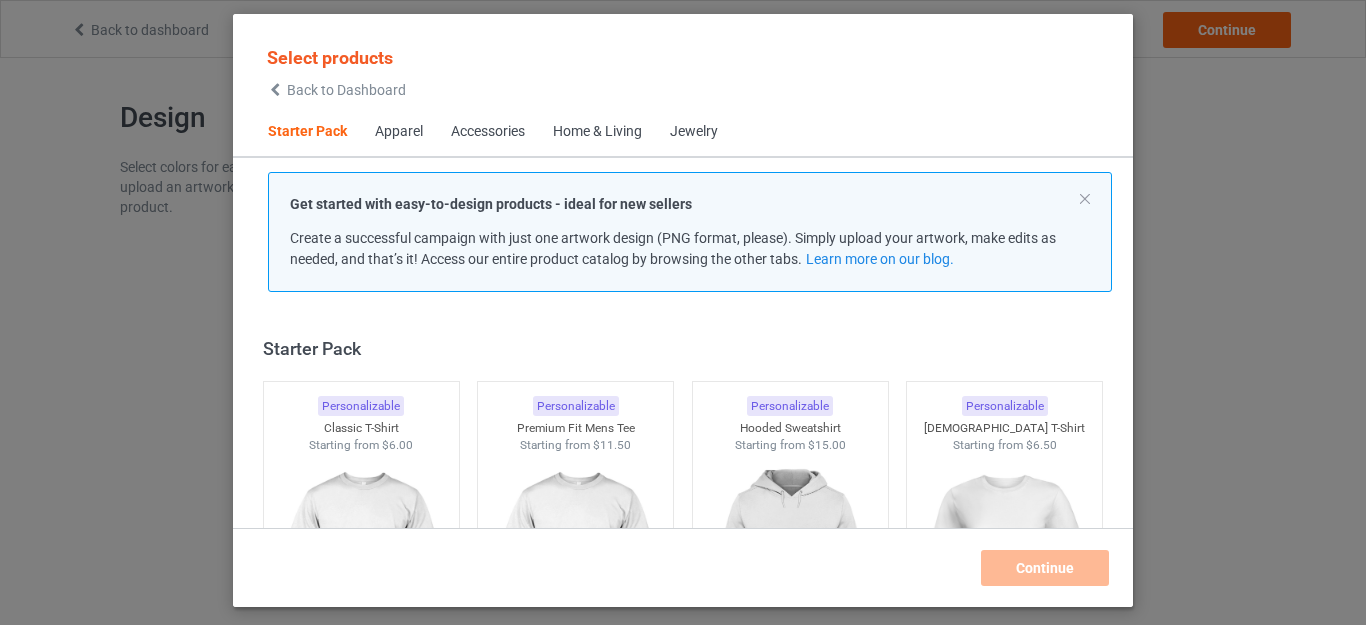 scroll, scrollTop: 0, scrollLeft: 0, axis: both 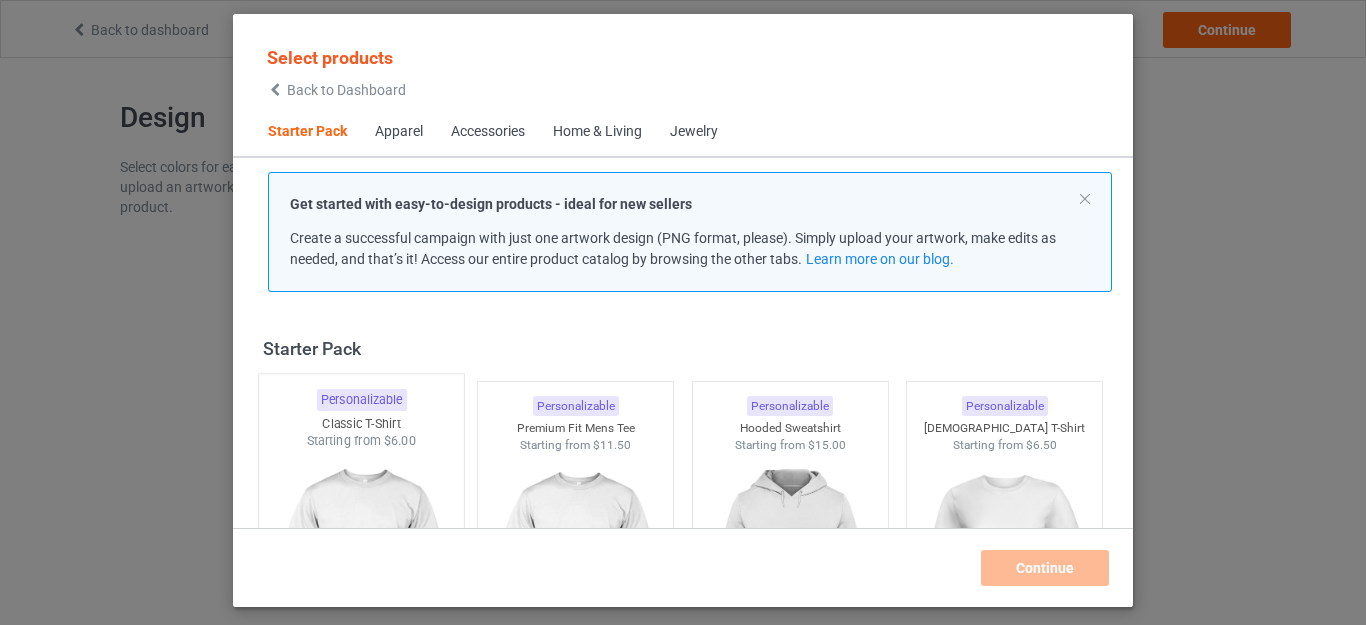 click at bounding box center (361, 567) 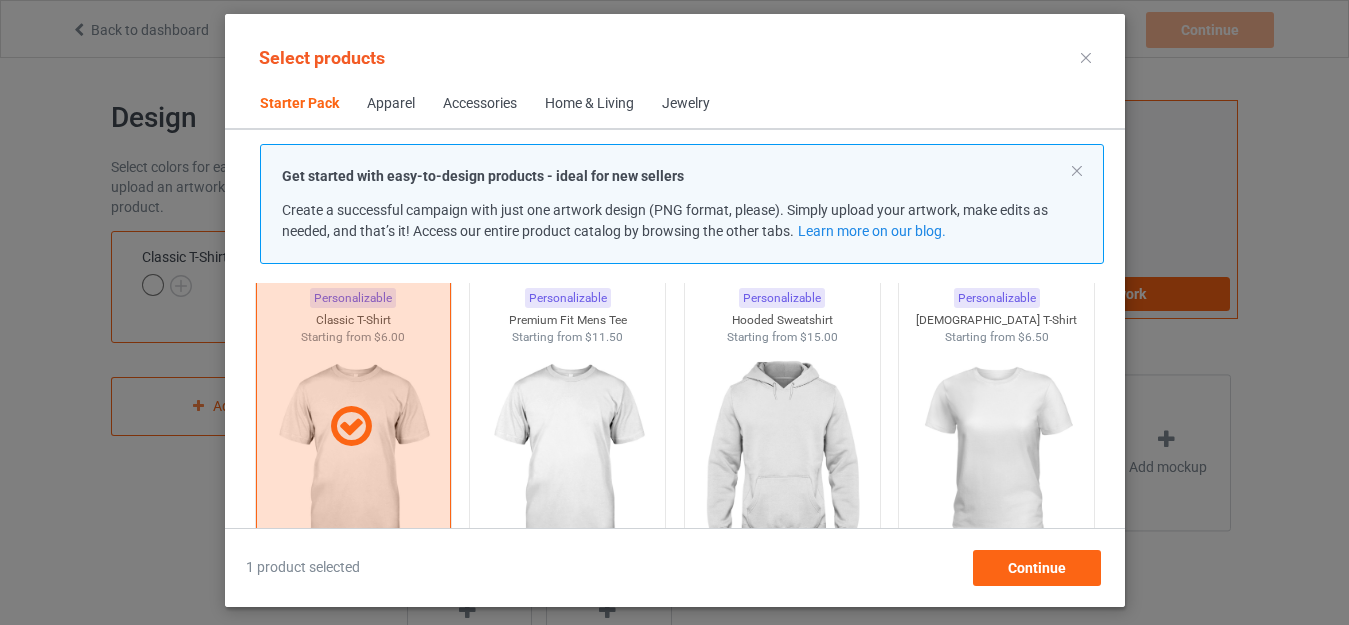 scroll, scrollTop: 120, scrollLeft: 0, axis: vertical 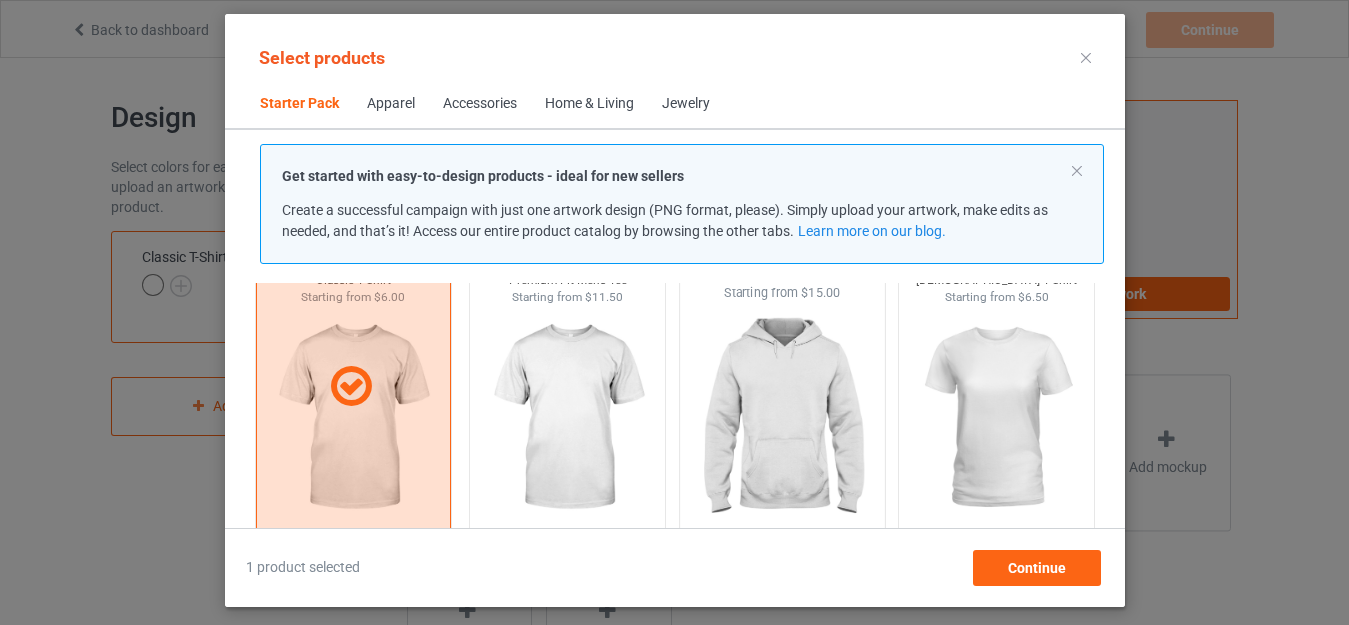 click at bounding box center (782, 419) 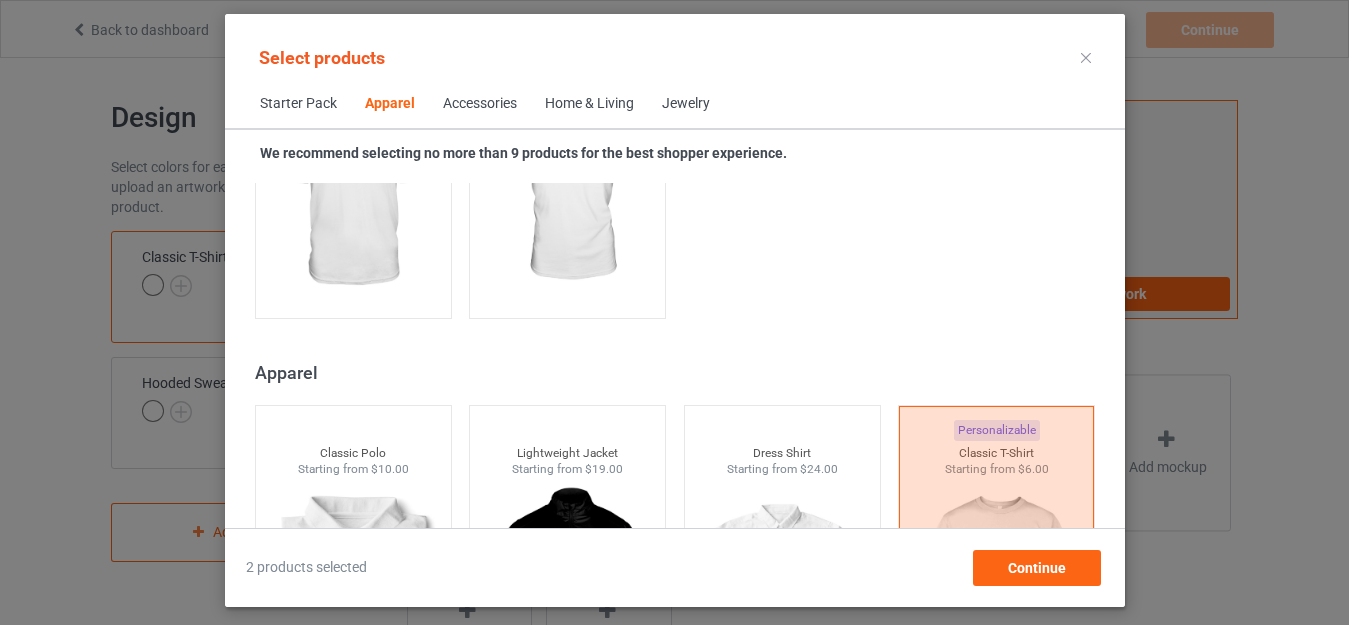 scroll, scrollTop: 763, scrollLeft: 0, axis: vertical 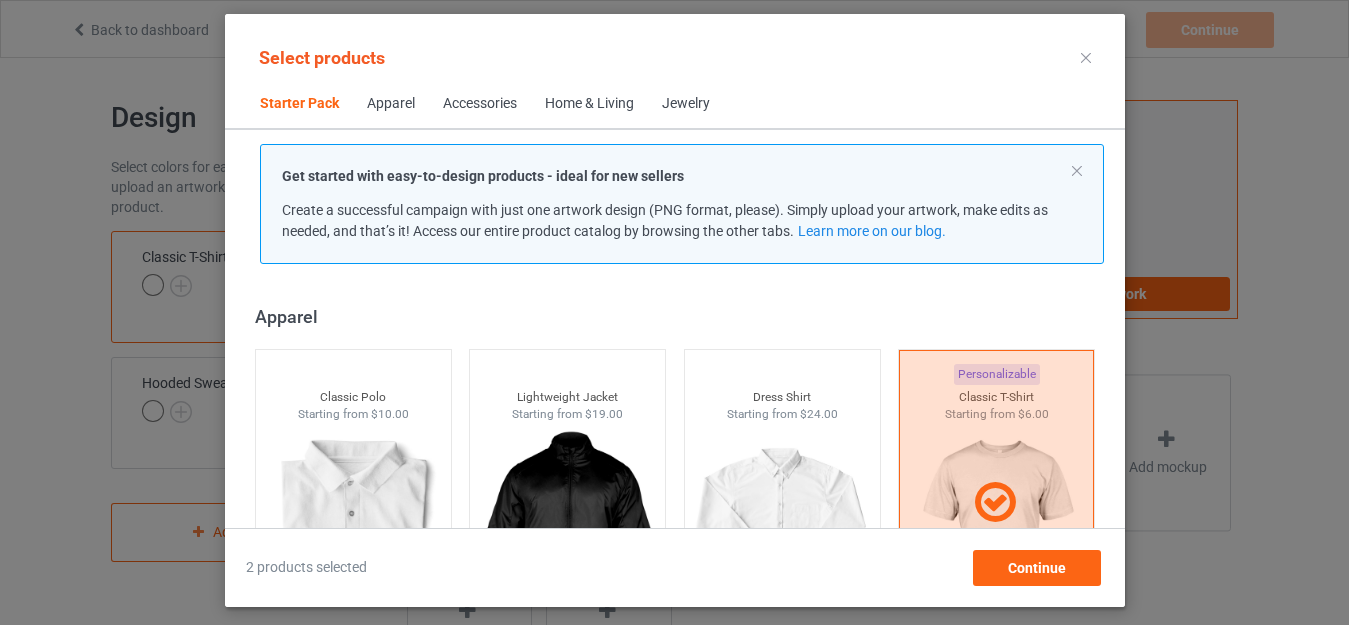 click on "Get started with easy-to-design products - ideal for new sellers Create a successful campaign with just one artwork design (PNG format, please). Simply upload your artwork, make edits as needed, and that’s it! Access our entire product catalog by browsing the other tabs. Learn more on our blog." at bounding box center [682, 204] 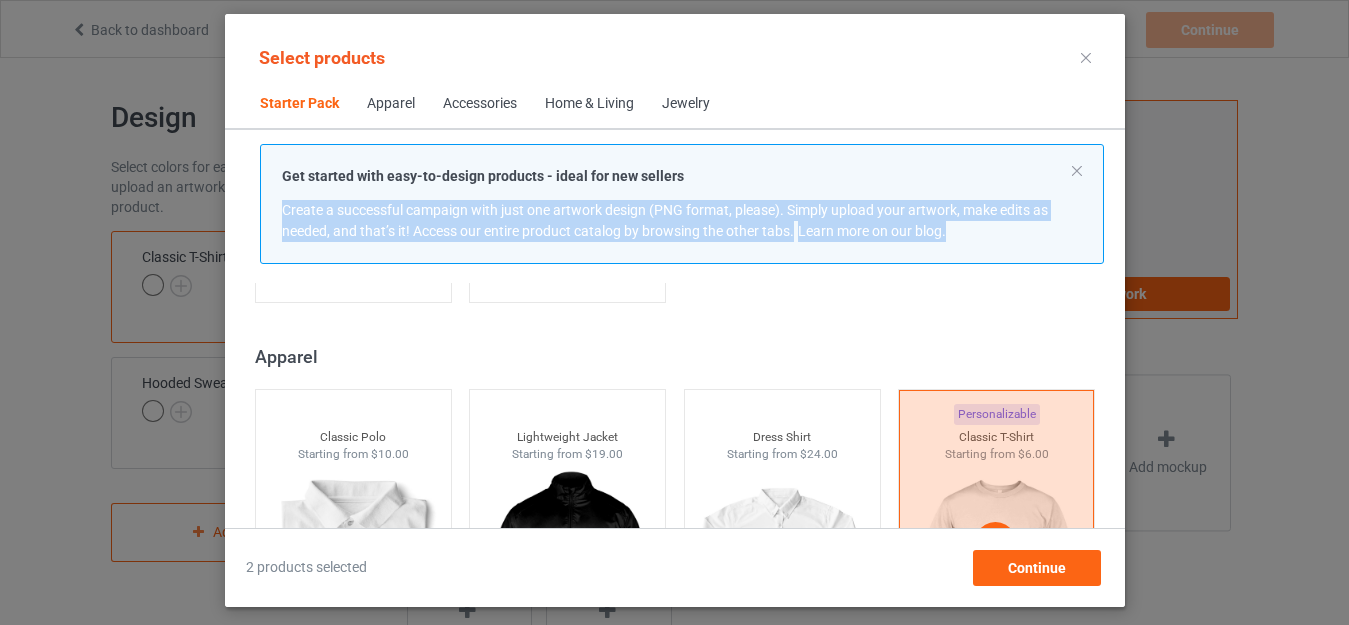 click on "Get started with easy-to-design products - ideal for new sellers Create a successful campaign with just one artwork design (PNG format, please). Simply upload your artwork, make edits as needed, and that’s it! Access our entire product catalog by browsing the other tabs. Learn more on our blog." at bounding box center (682, 204) 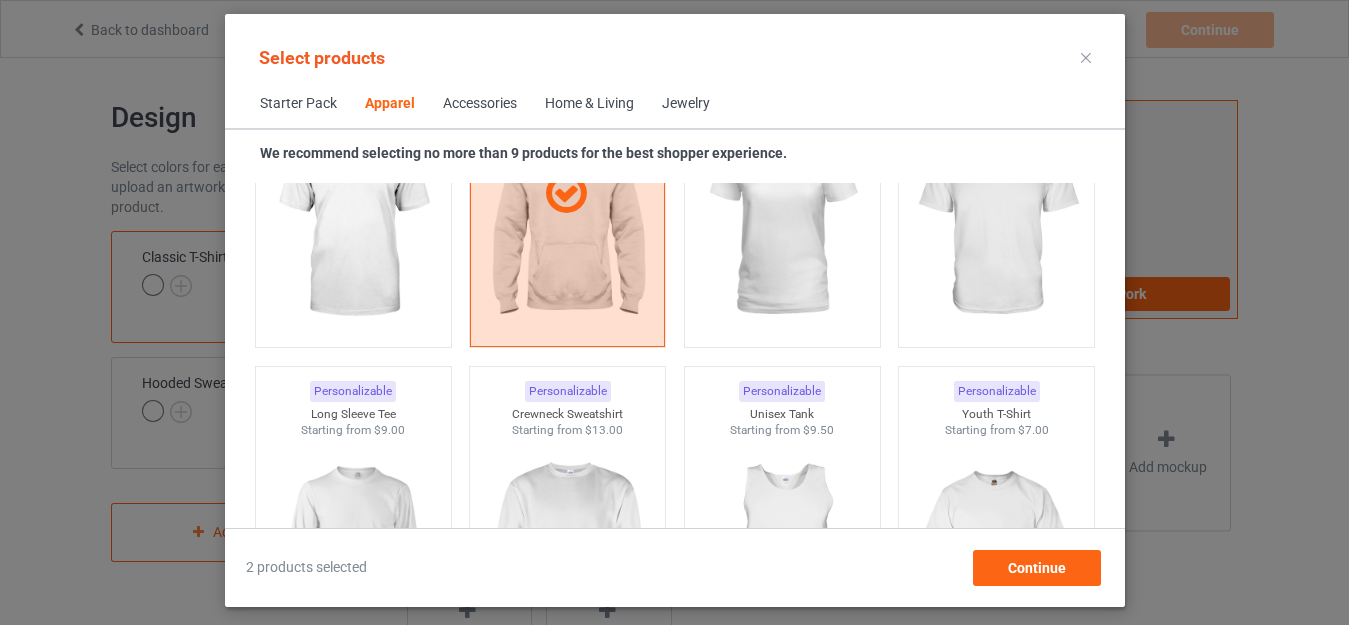 scroll, scrollTop: 1330, scrollLeft: 0, axis: vertical 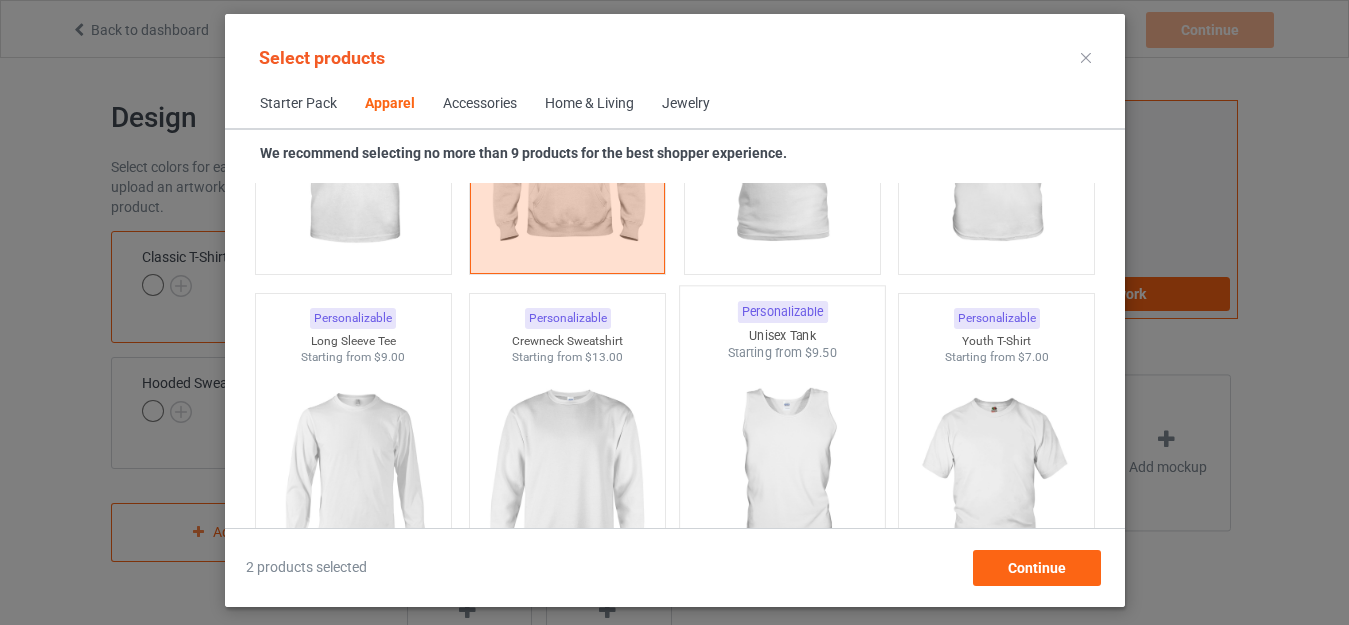 click at bounding box center (782, 479) 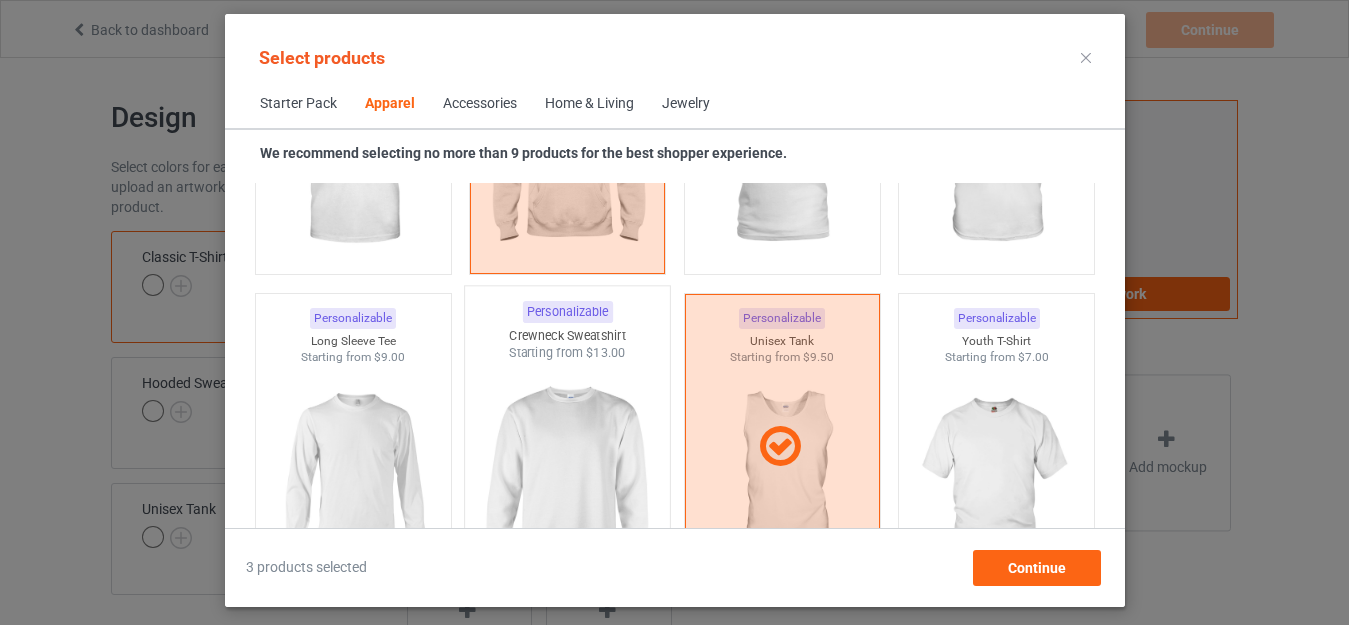 click at bounding box center (567, 479) 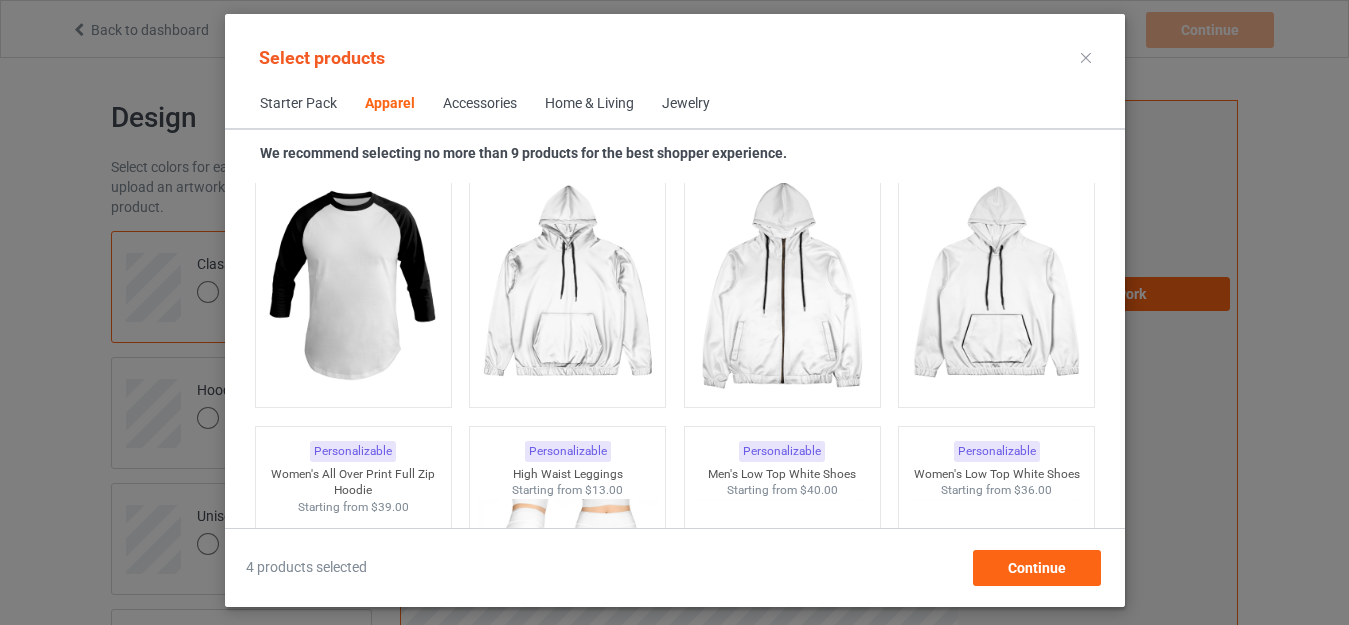scroll, scrollTop: 1774, scrollLeft: 0, axis: vertical 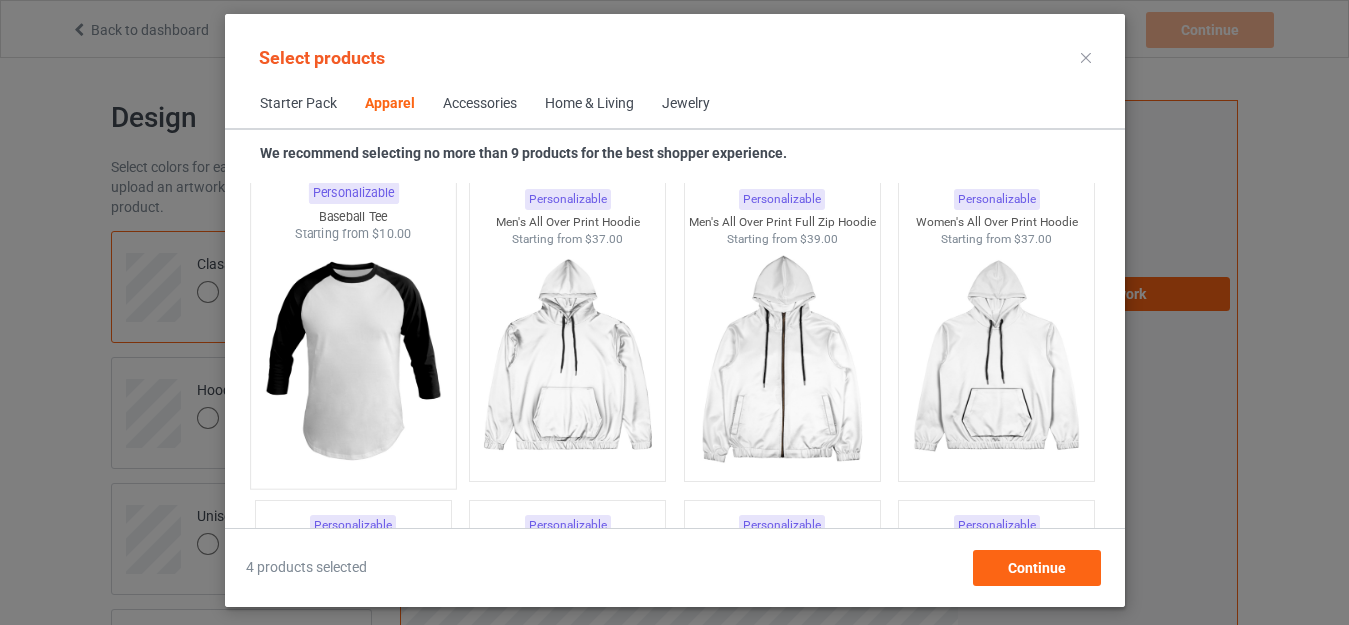 click at bounding box center [353, 360] 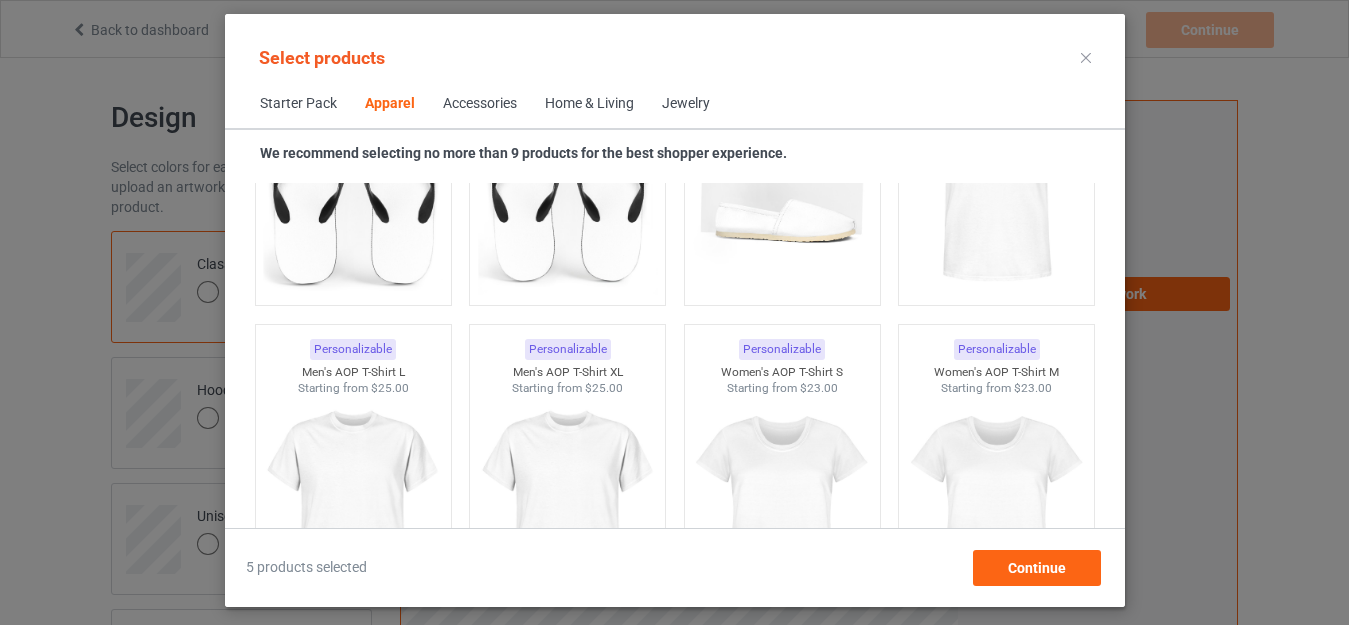 scroll, scrollTop: 3326, scrollLeft: 0, axis: vertical 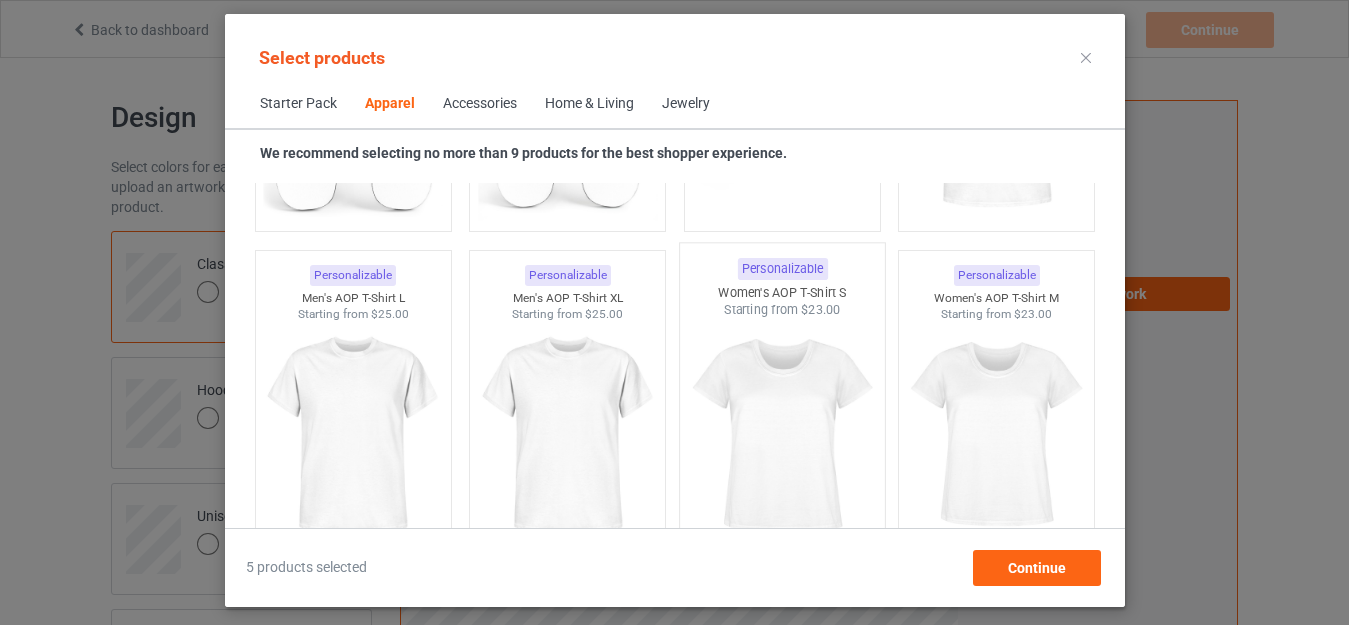 click at bounding box center (782, 436) 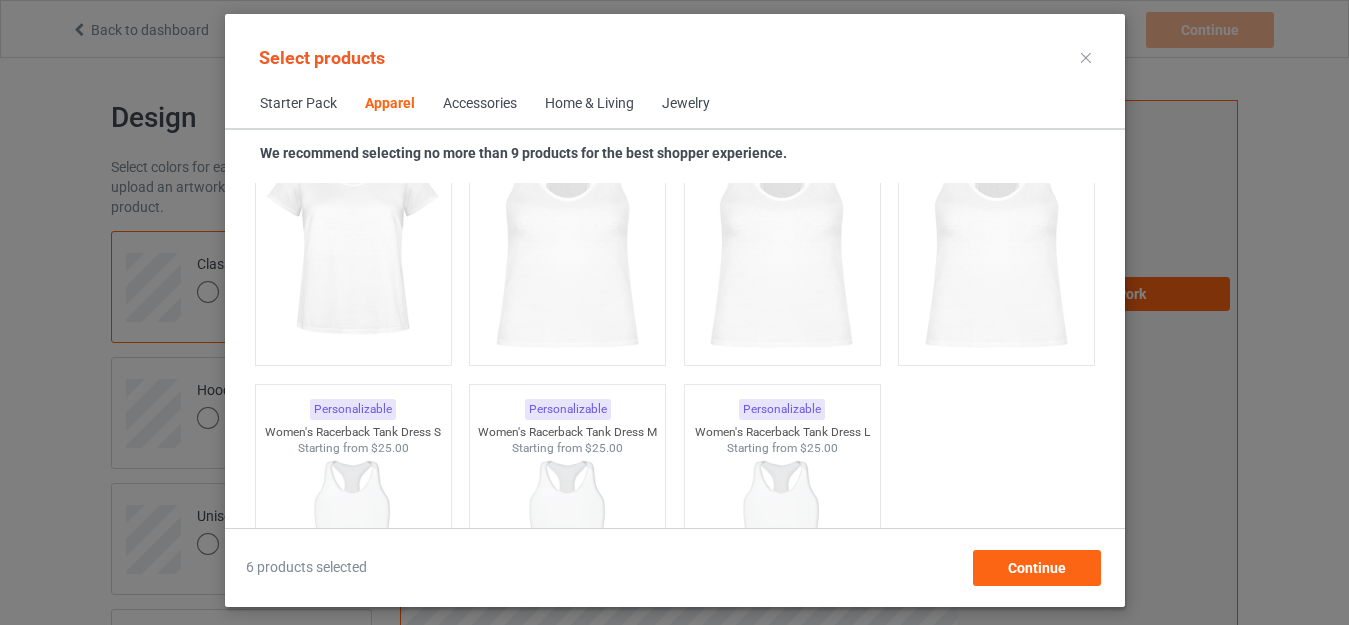 scroll, scrollTop: 3696, scrollLeft: 0, axis: vertical 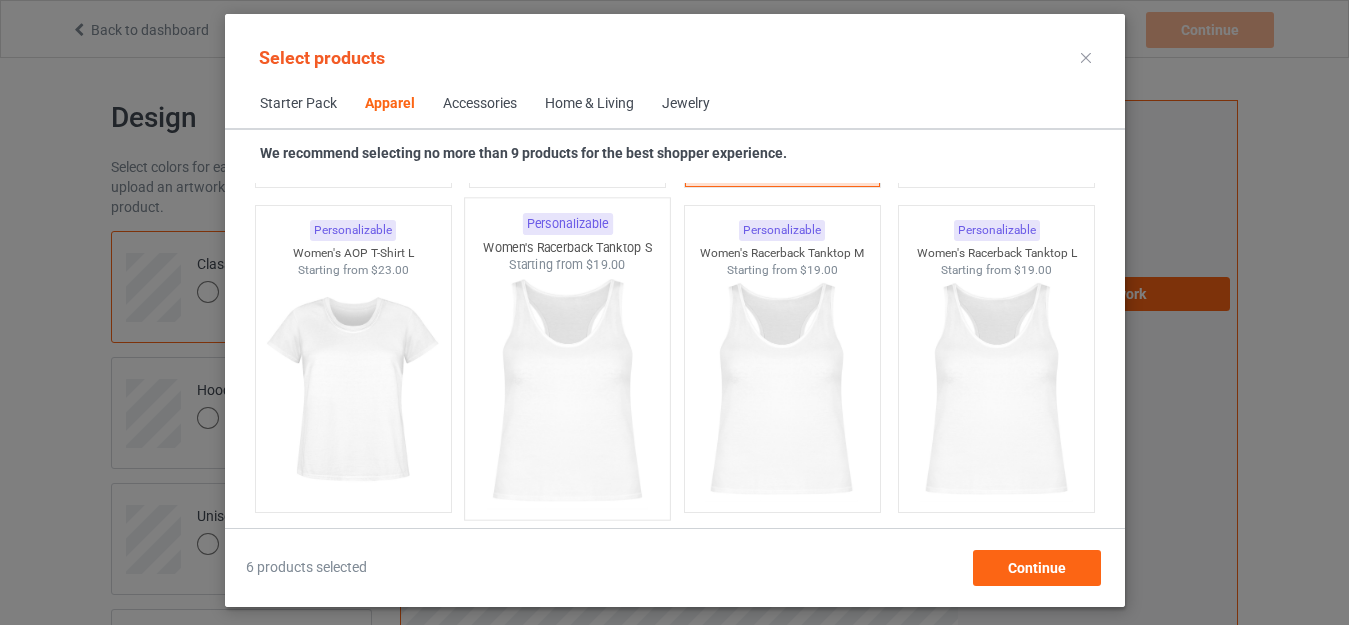 click at bounding box center [567, 391] 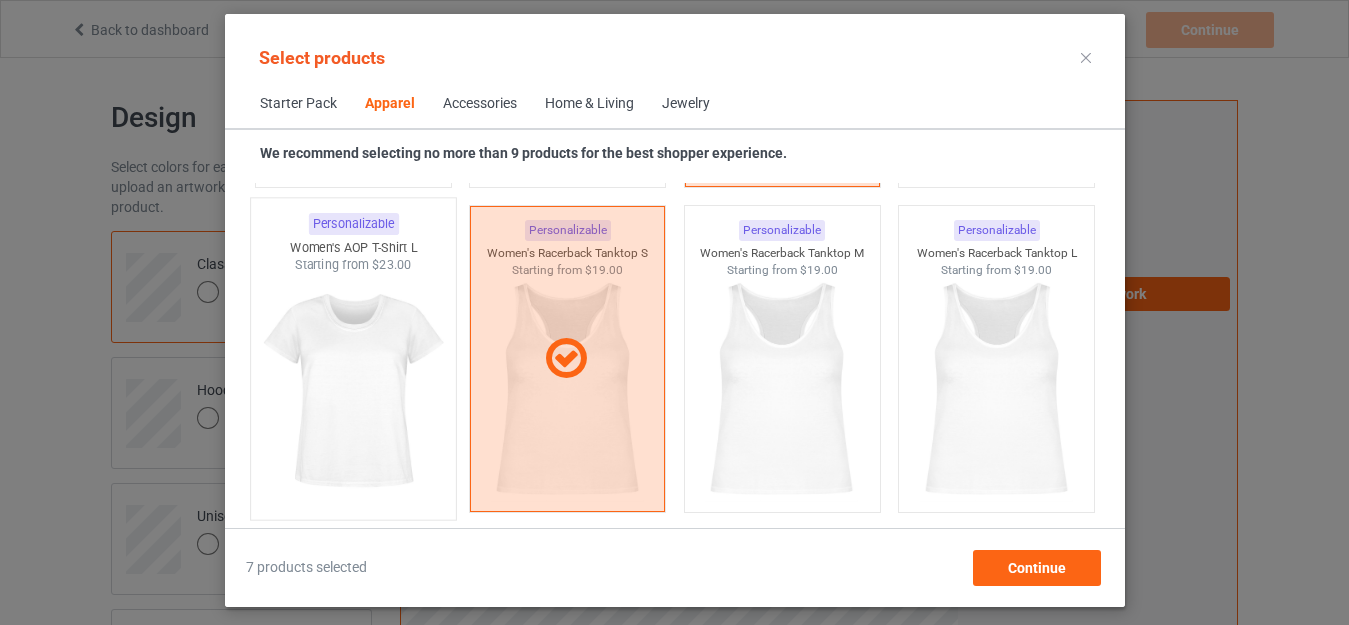 click at bounding box center [353, 391] 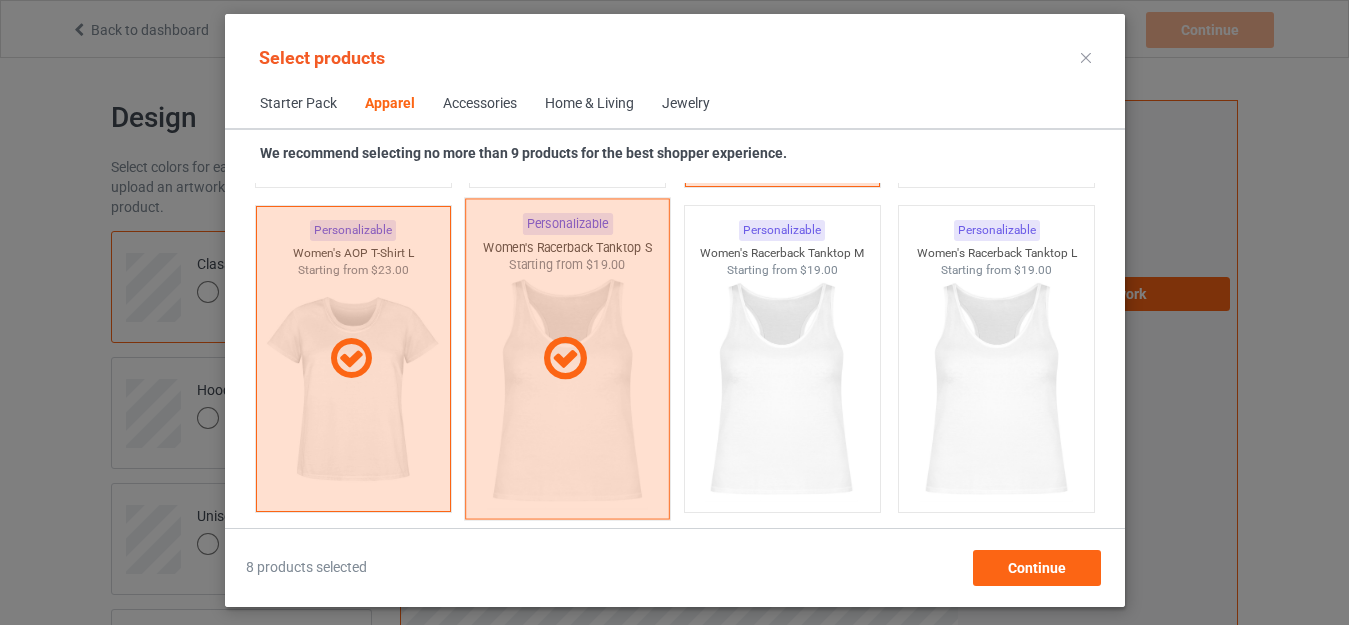 click at bounding box center (567, 359) 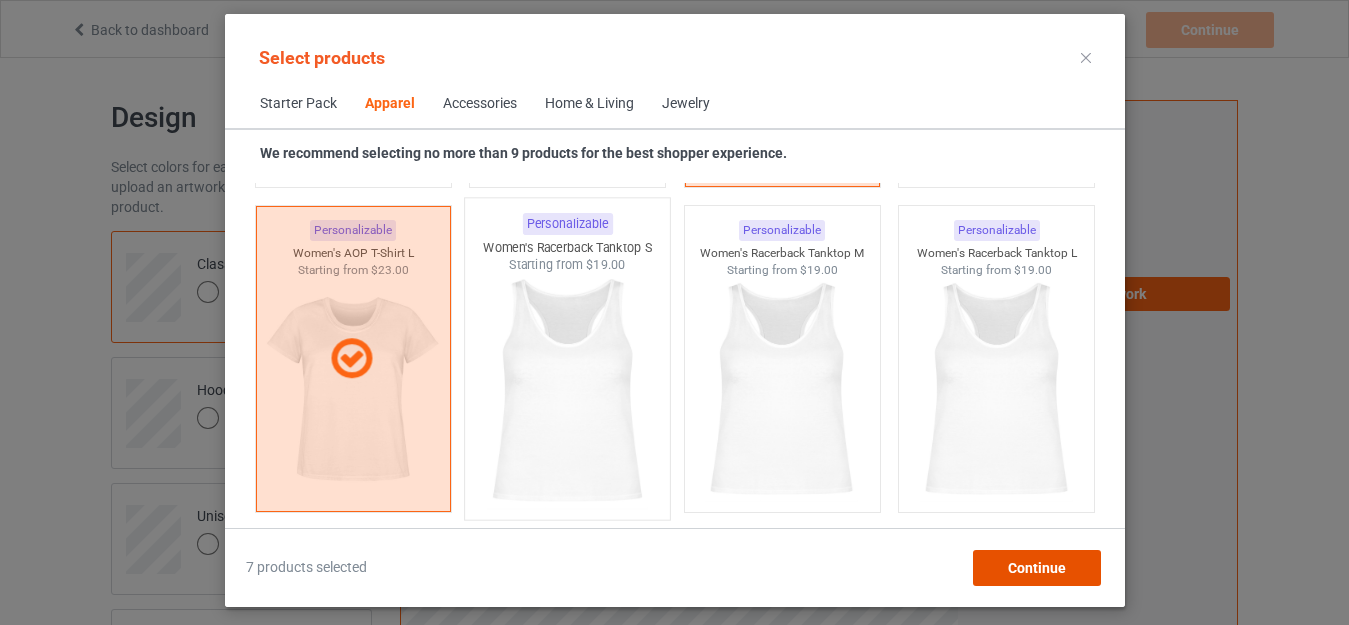 click on "Continue" at bounding box center [1036, 568] 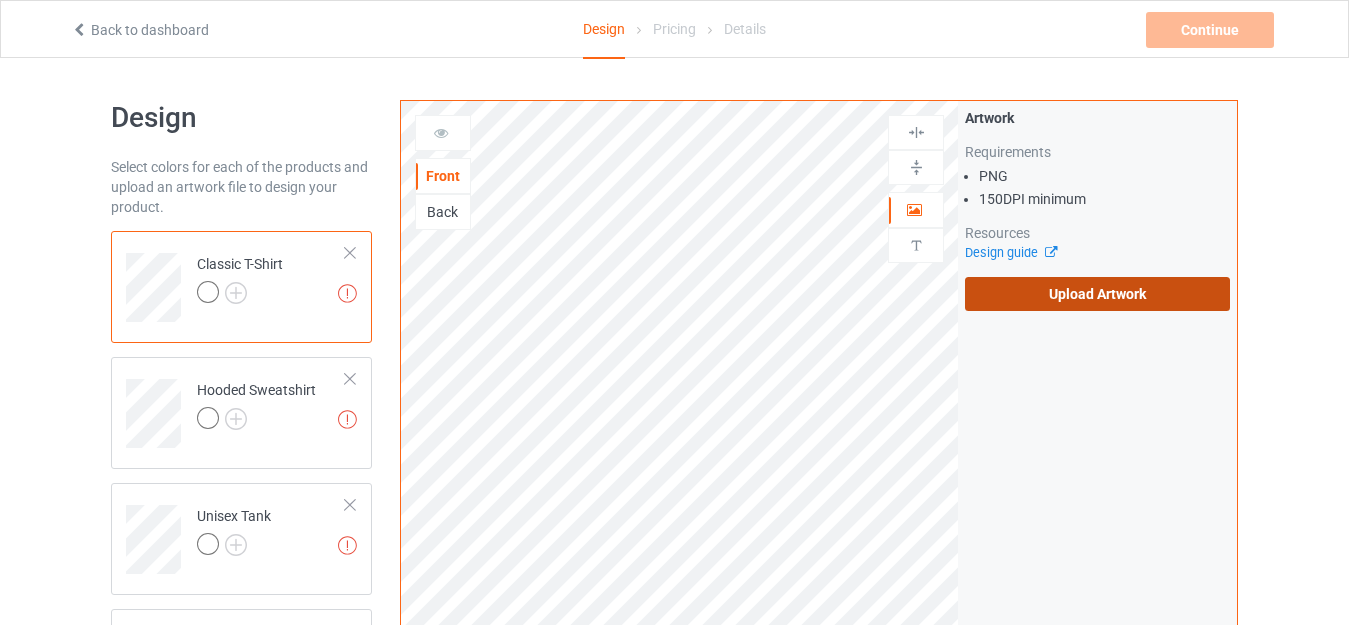 click on "Upload Artwork" at bounding box center [1097, 294] 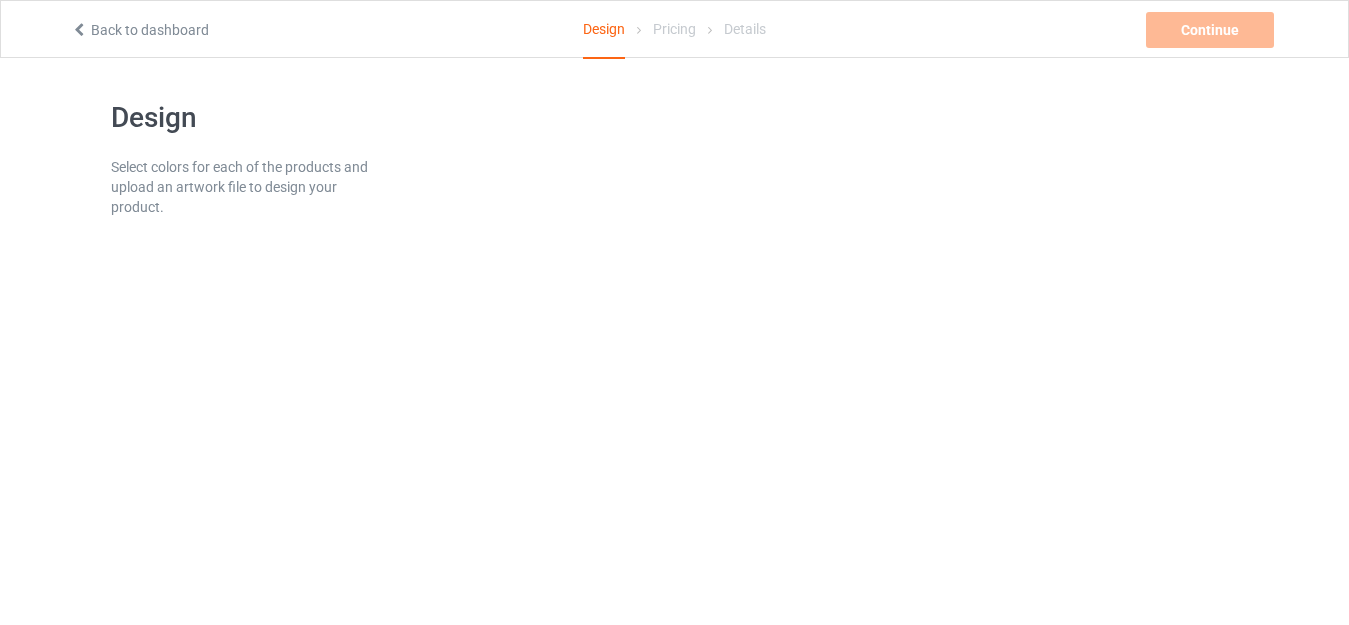scroll, scrollTop: 0, scrollLeft: 0, axis: both 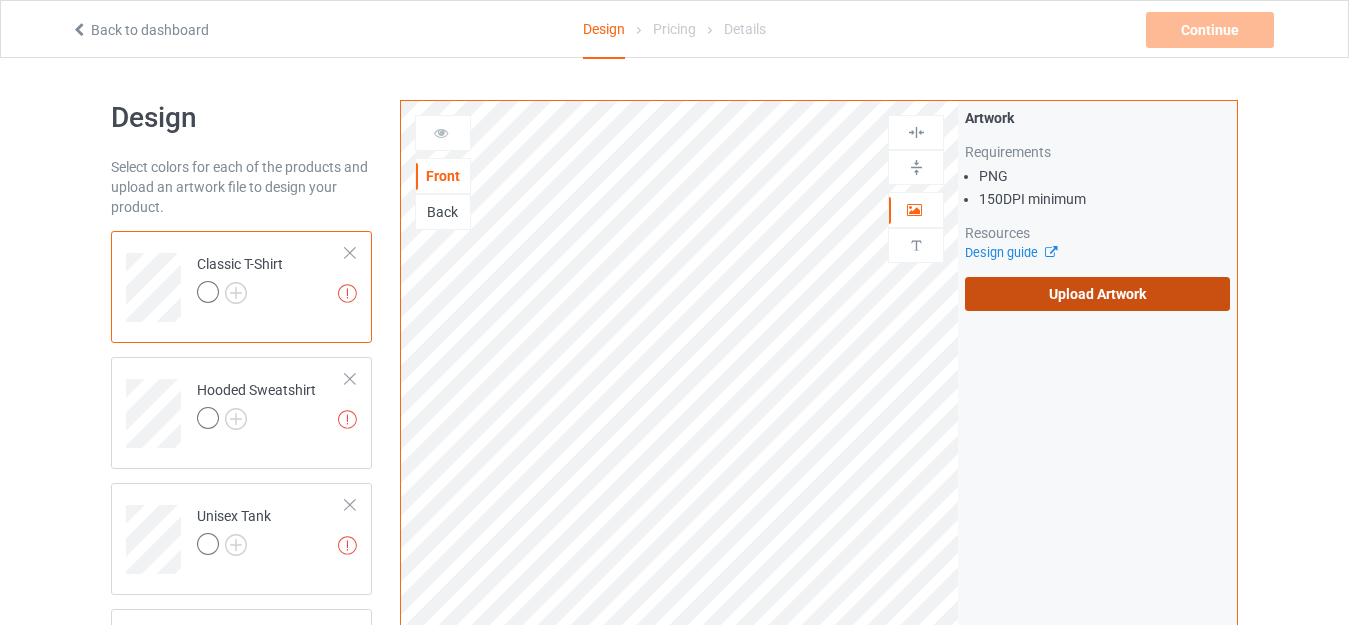 click on "Upload Artwork" at bounding box center (1097, 294) 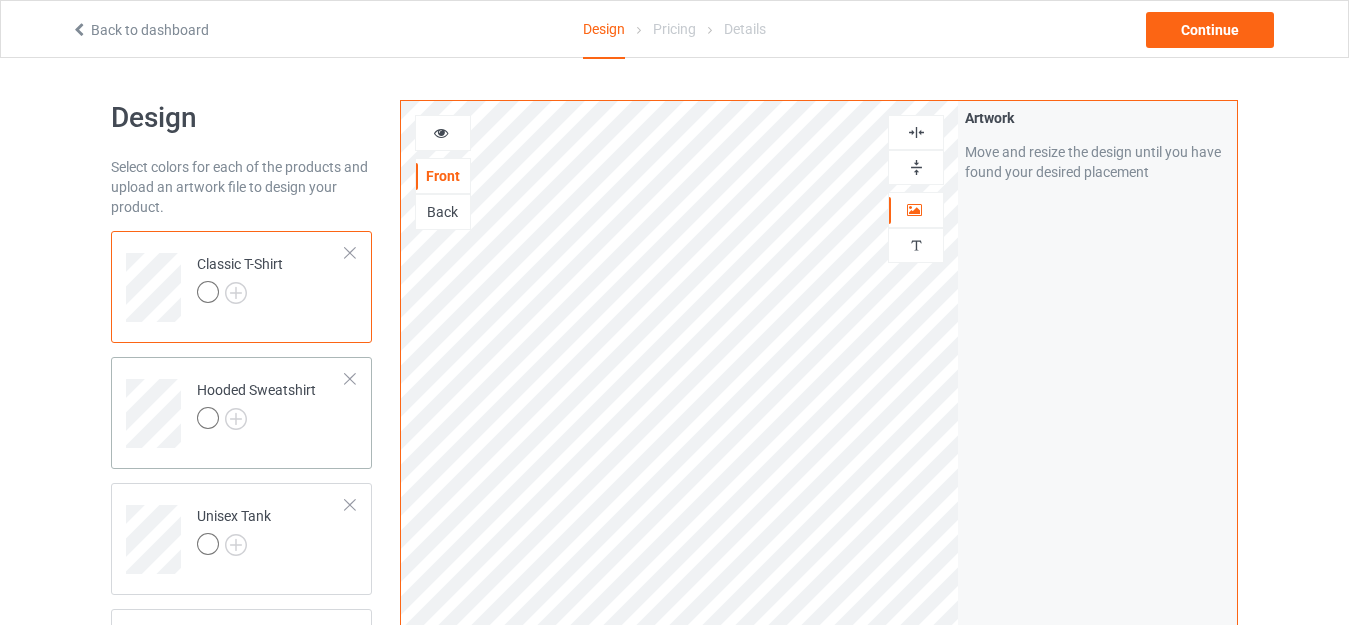 click on "Hooded Sweatshirt" at bounding box center [271, 406] 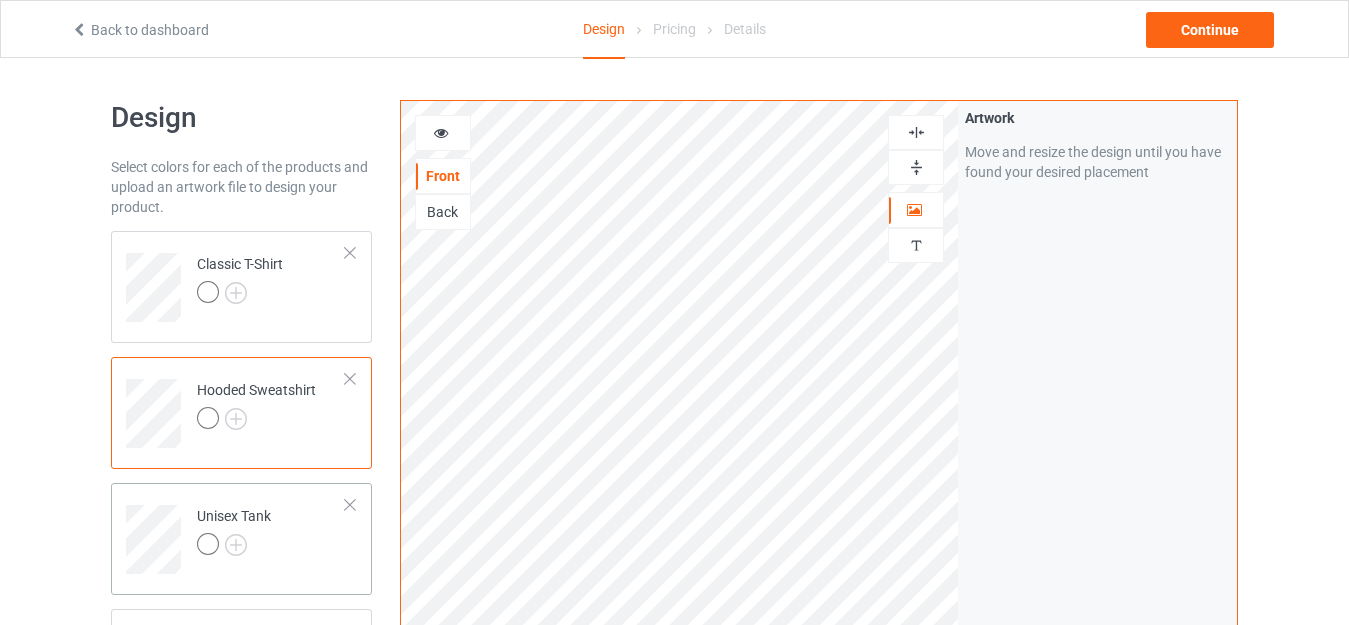 click on "Unisex Tank" at bounding box center (234, 530) 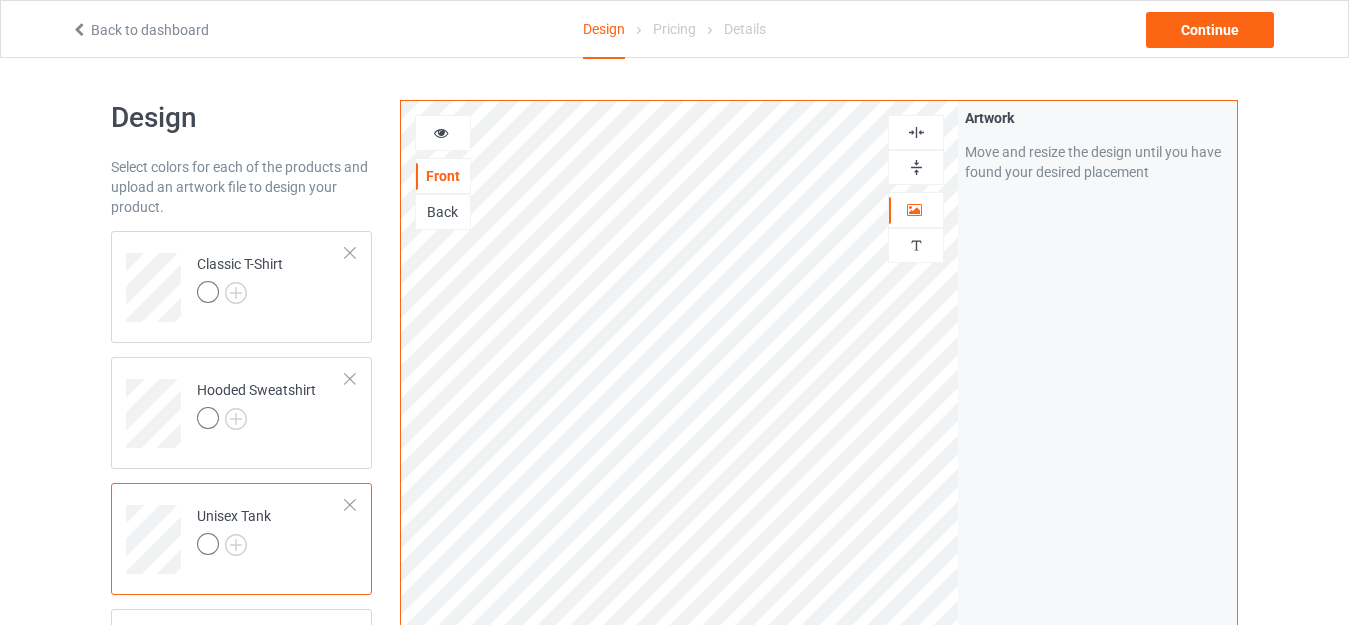 click on "Front Back Artwork Personalized text Artwork Move and resize the design until you have found your desired placement" at bounding box center (819, 481) 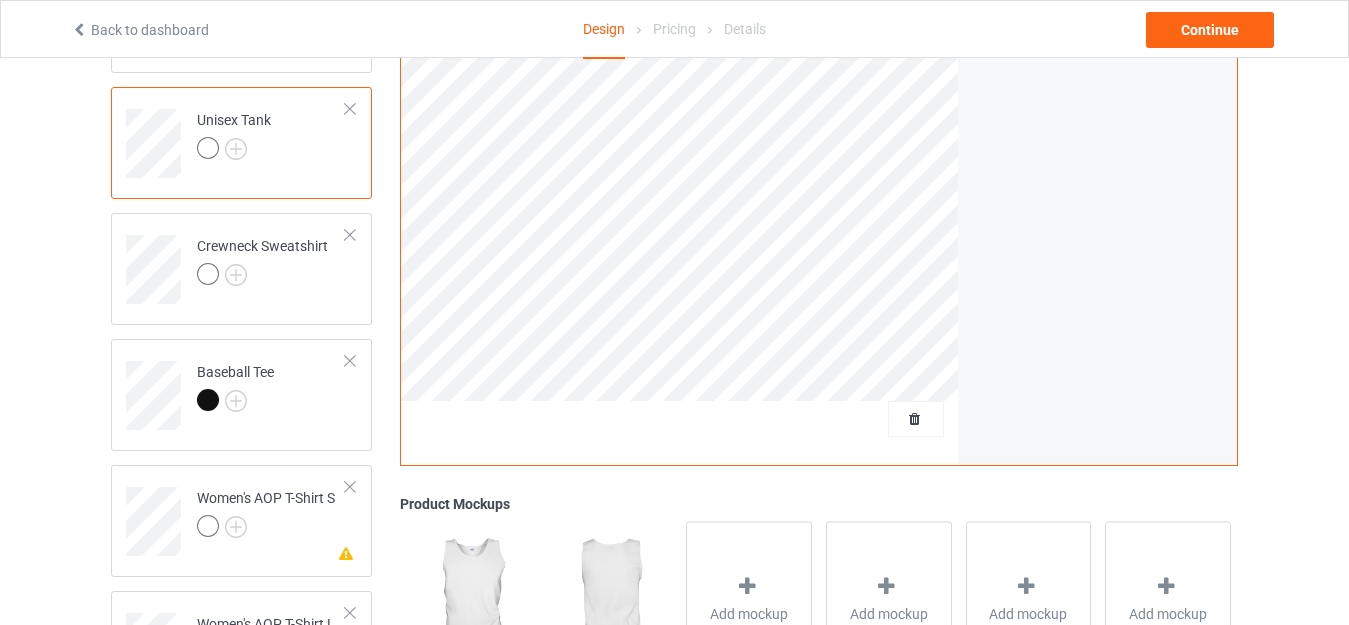 scroll, scrollTop: 407, scrollLeft: 0, axis: vertical 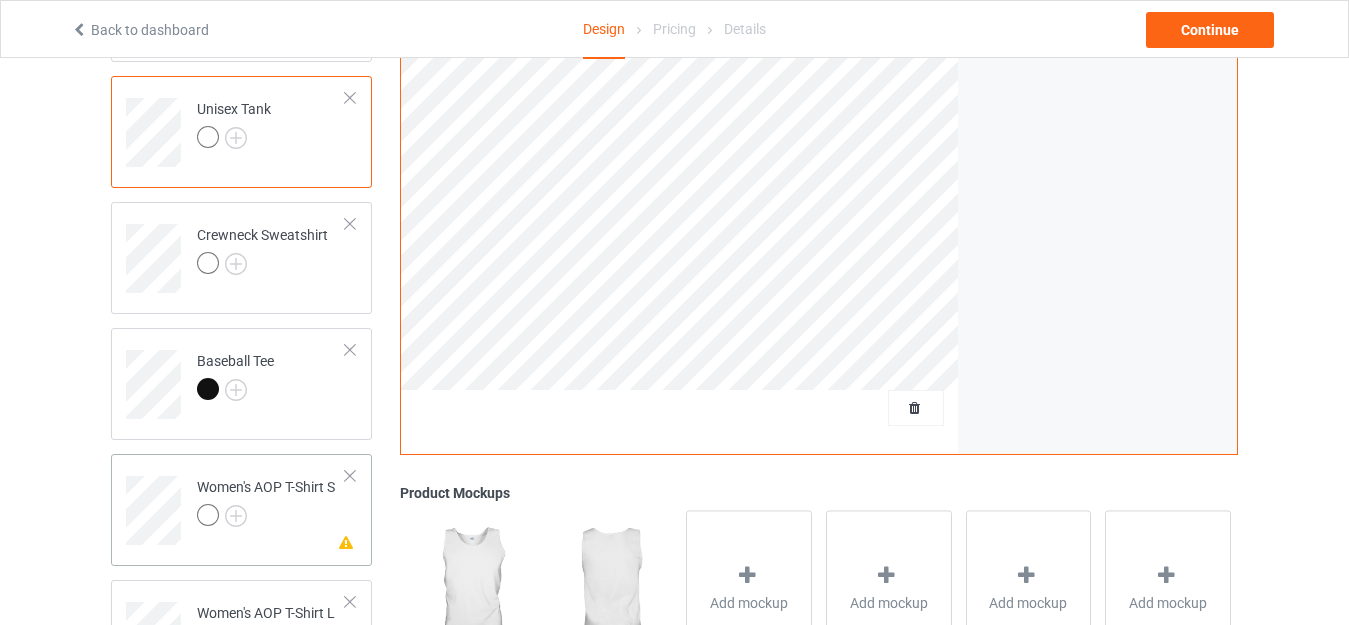 click on "Women's AOP T-Shirt S" at bounding box center (266, 501) 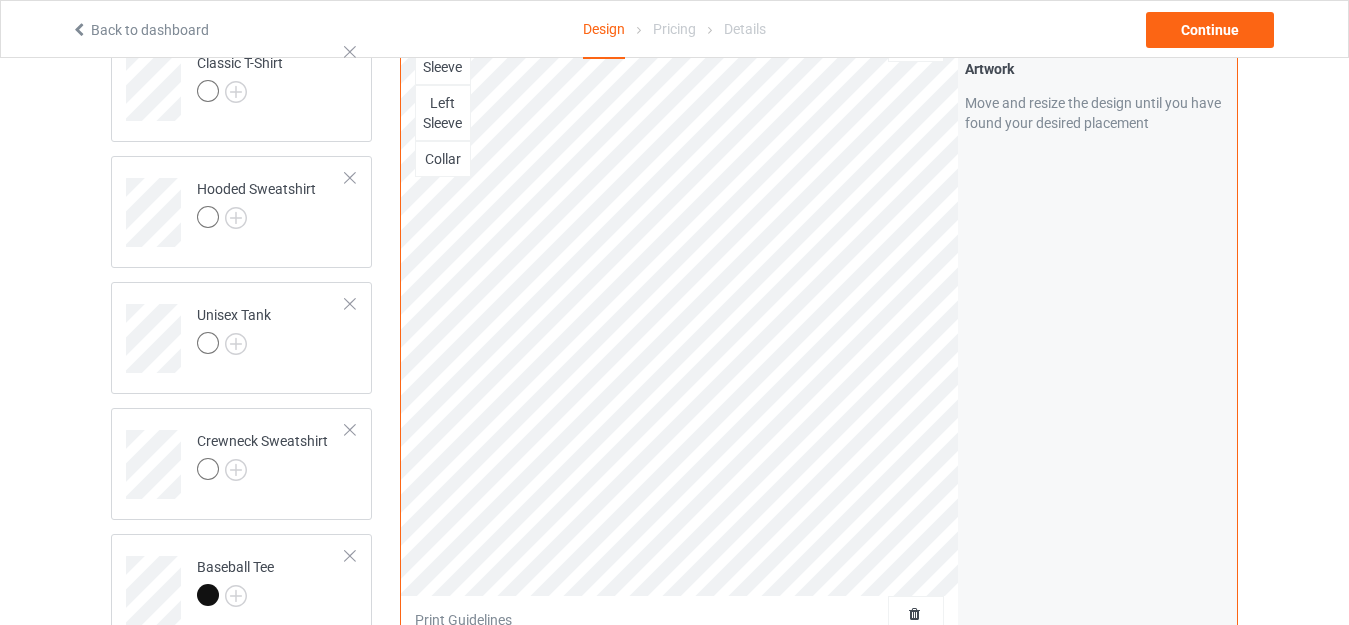 scroll, scrollTop: 171, scrollLeft: 0, axis: vertical 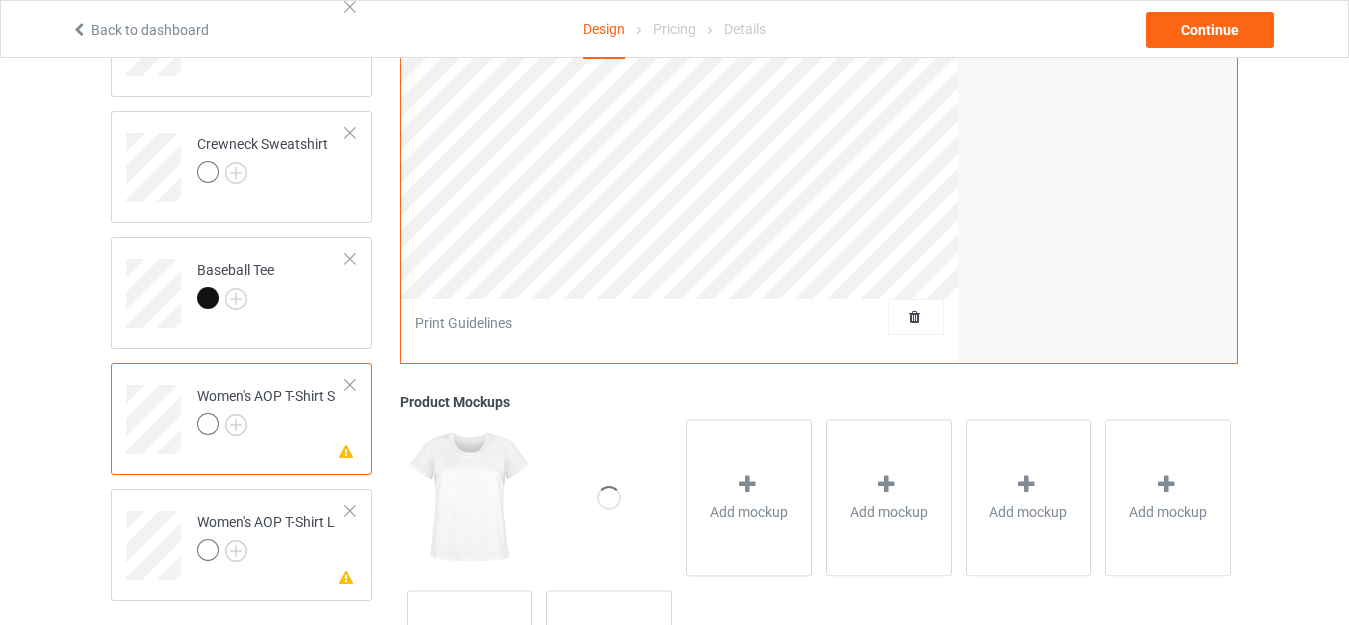 click at bounding box center [350, 385] 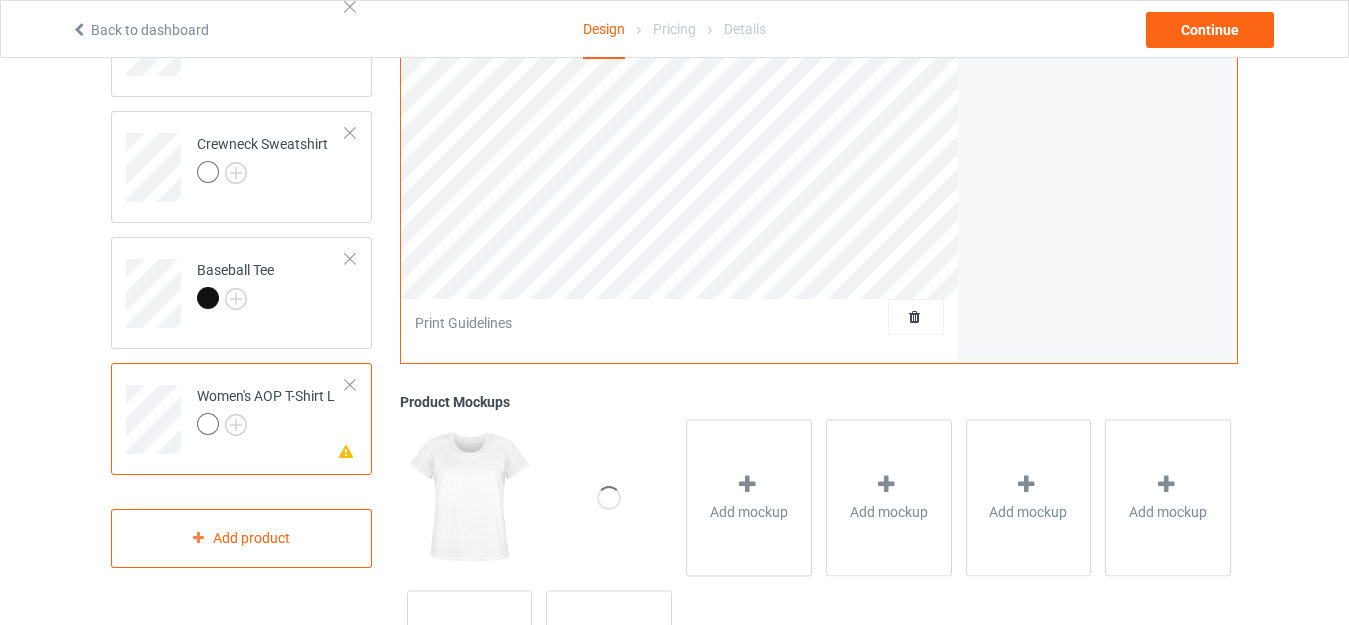 click at bounding box center (350, 385) 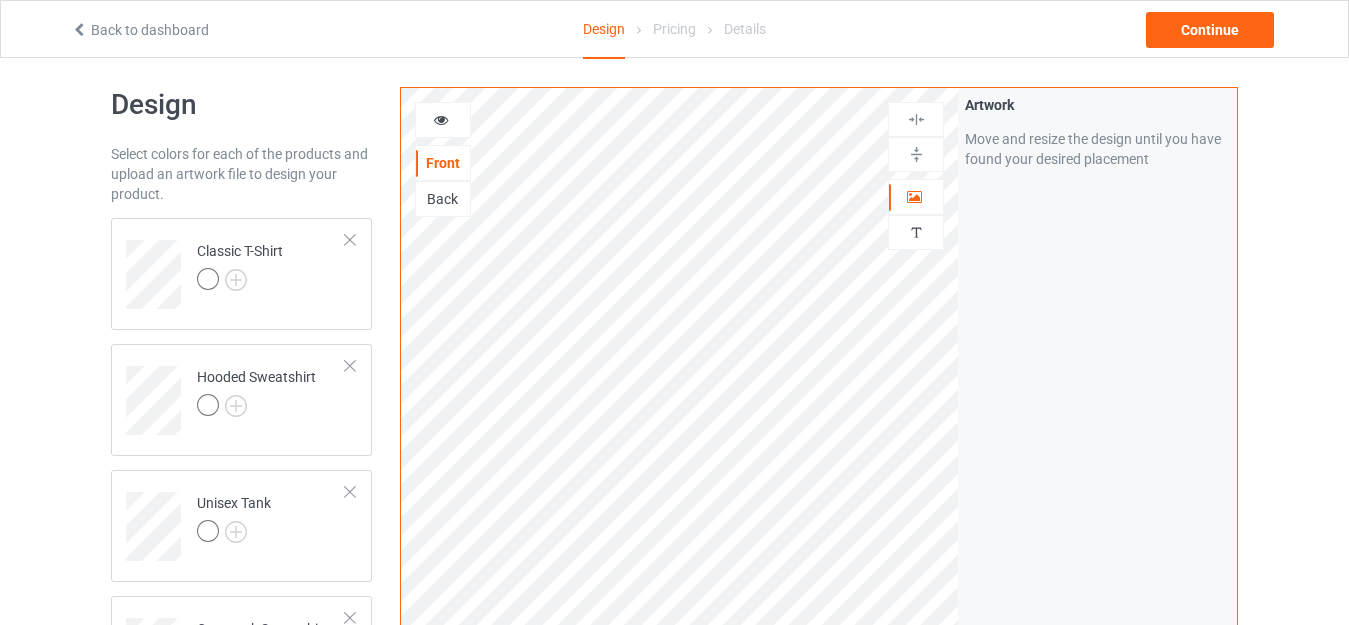 scroll, scrollTop: 0, scrollLeft: 0, axis: both 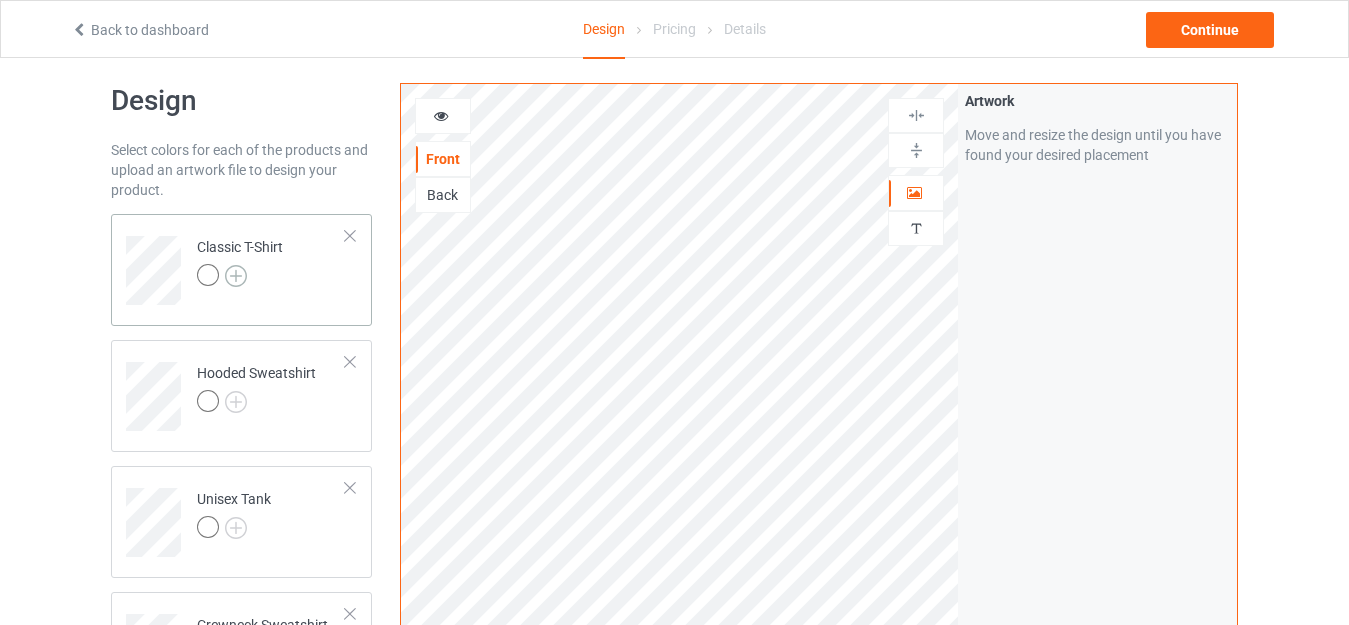 click at bounding box center [236, 276] 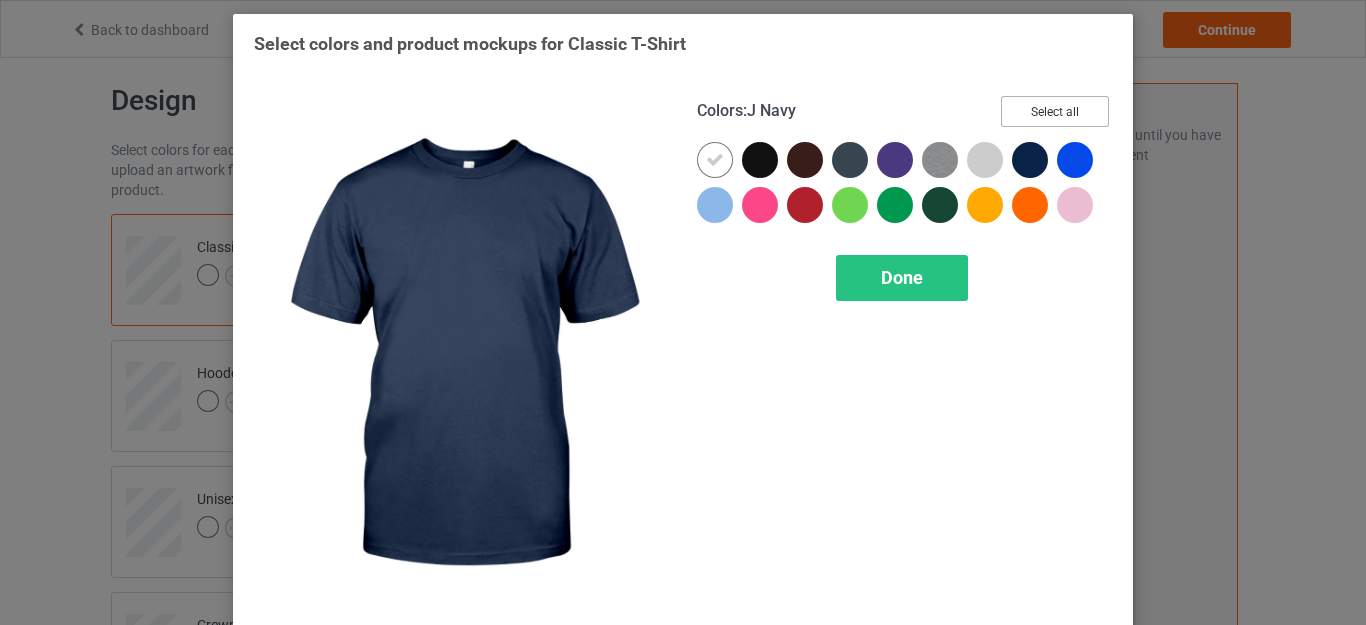 click on "Select all" at bounding box center [1055, 111] 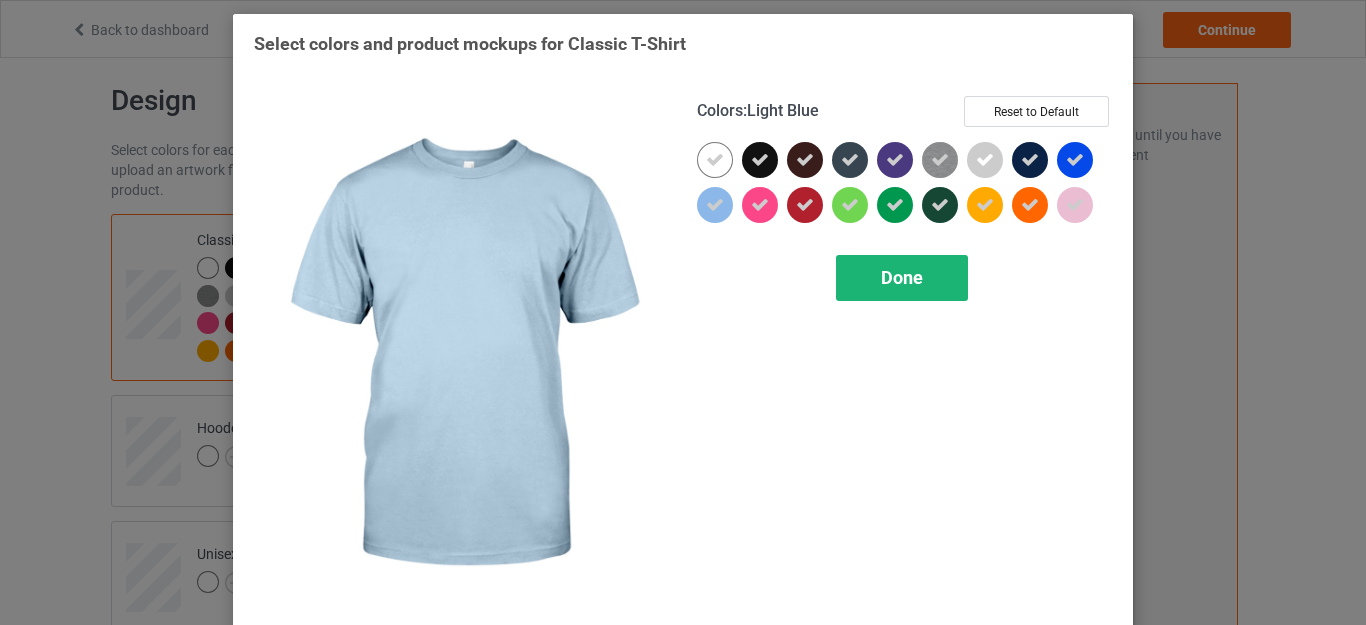 click on "Done" at bounding box center (902, 277) 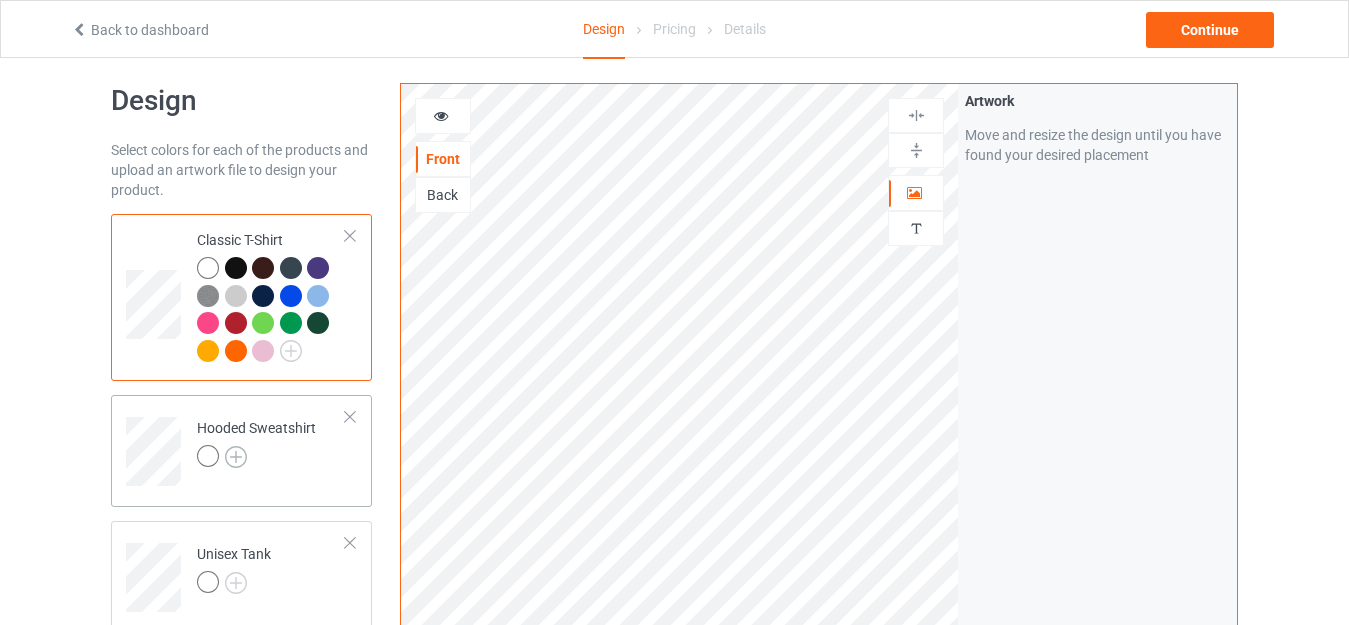 click at bounding box center (236, 457) 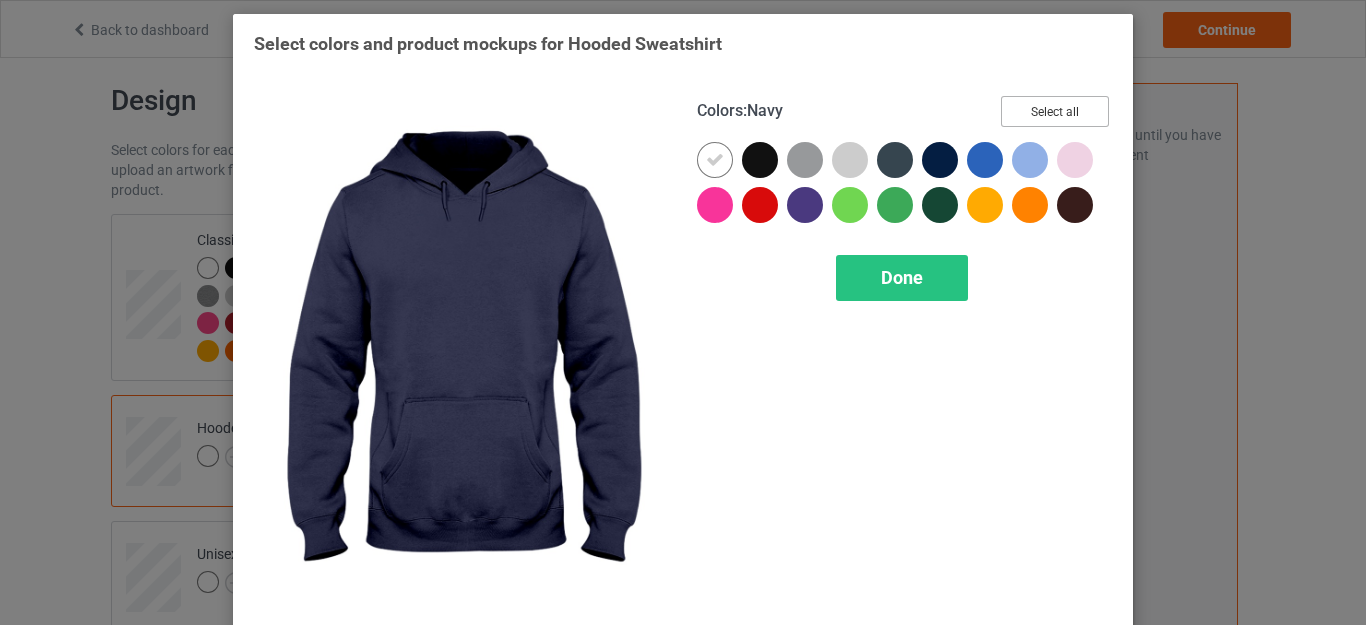 click on "Select all" at bounding box center [1055, 111] 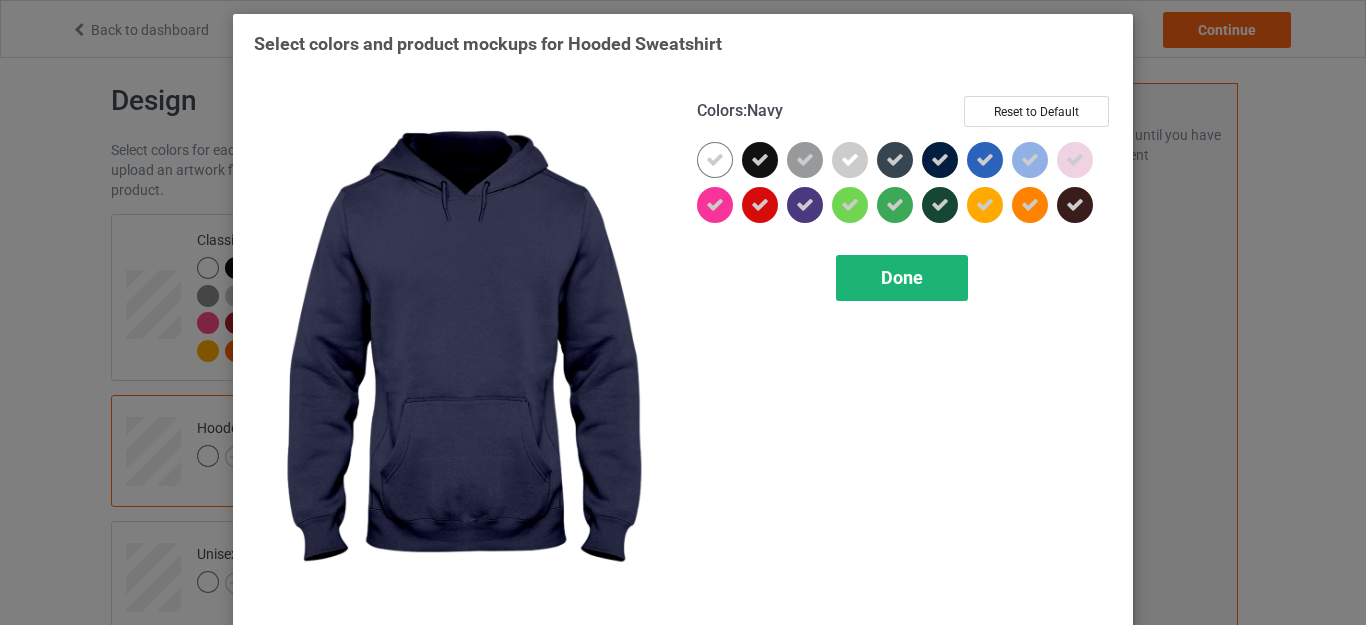 click on "Done" at bounding box center (902, 277) 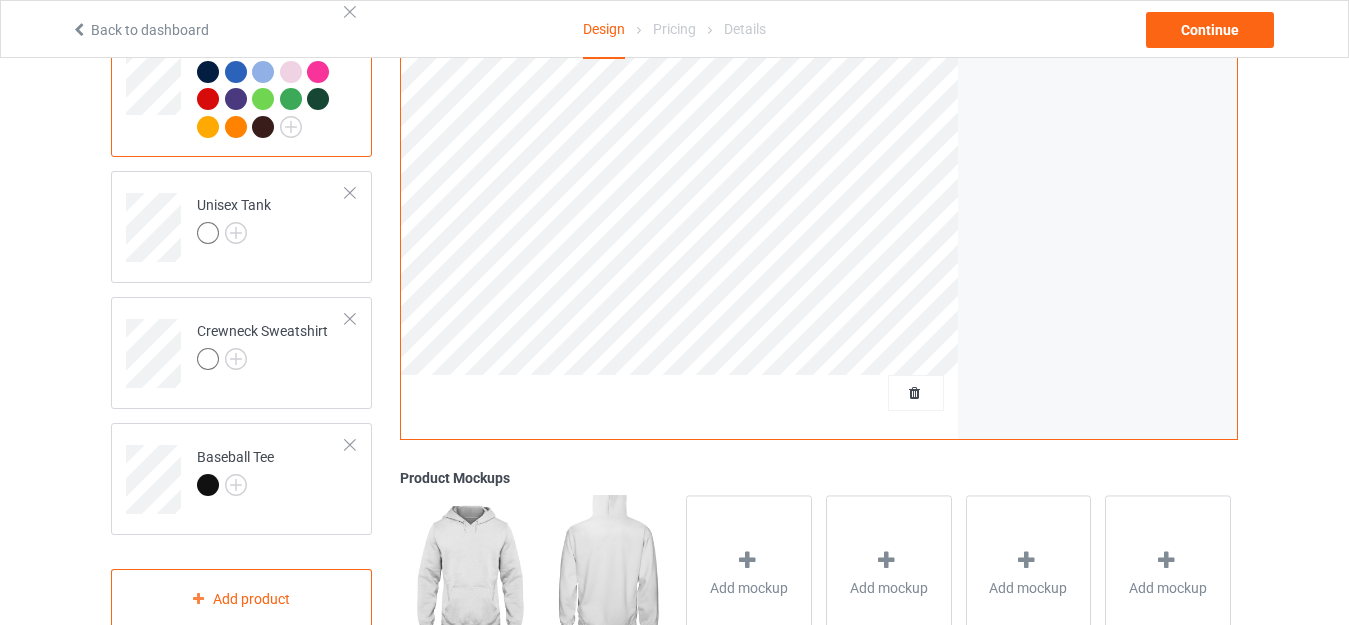 scroll, scrollTop: 433, scrollLeft: 0, axis: vertical 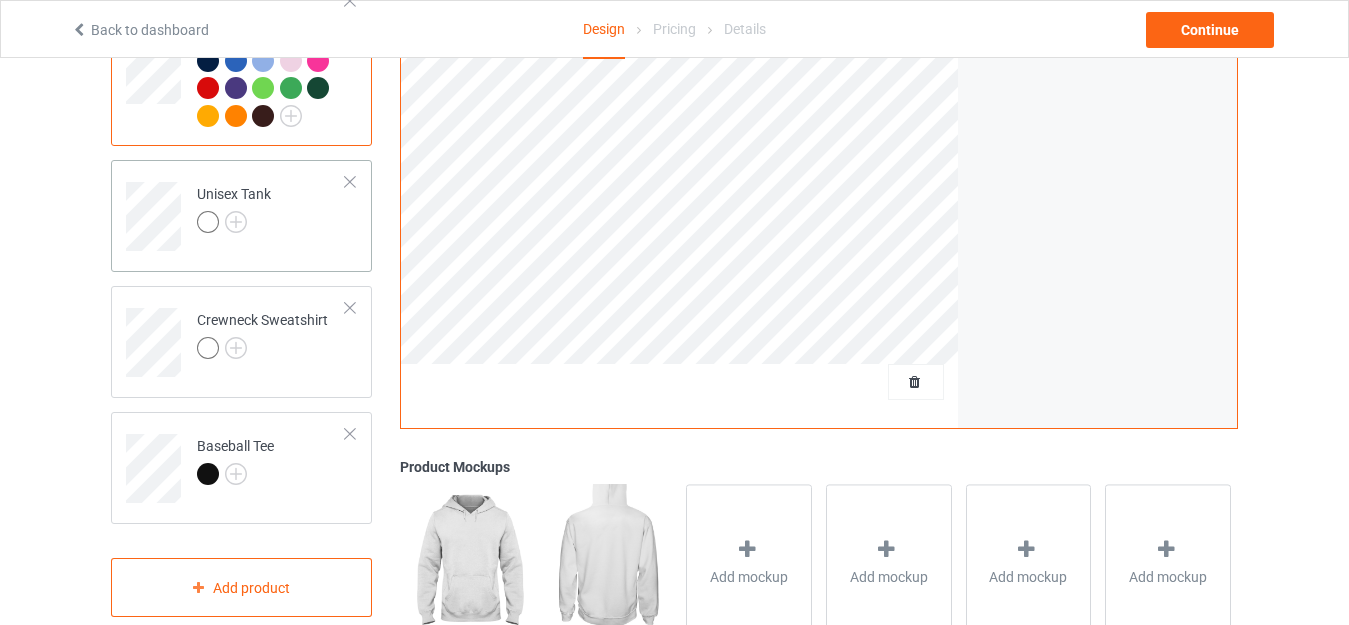 click on "Unisex Tank" at bounding box center [241, 216] 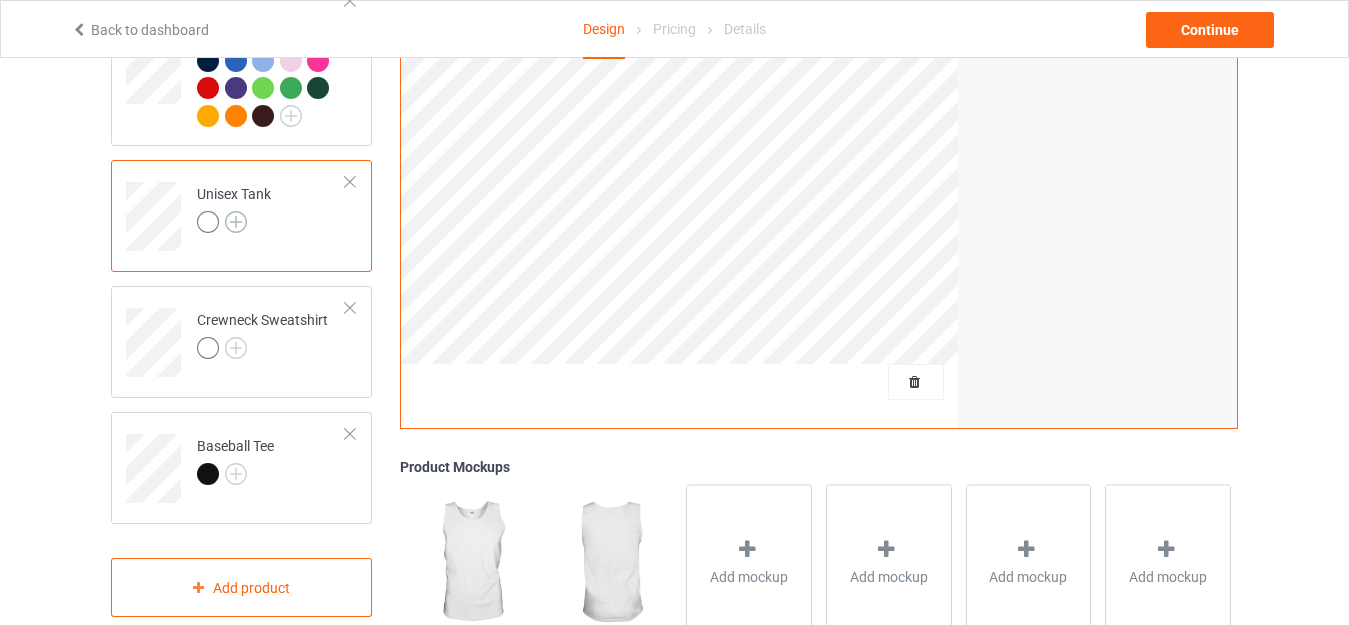 click at bounding box center [236, 222] 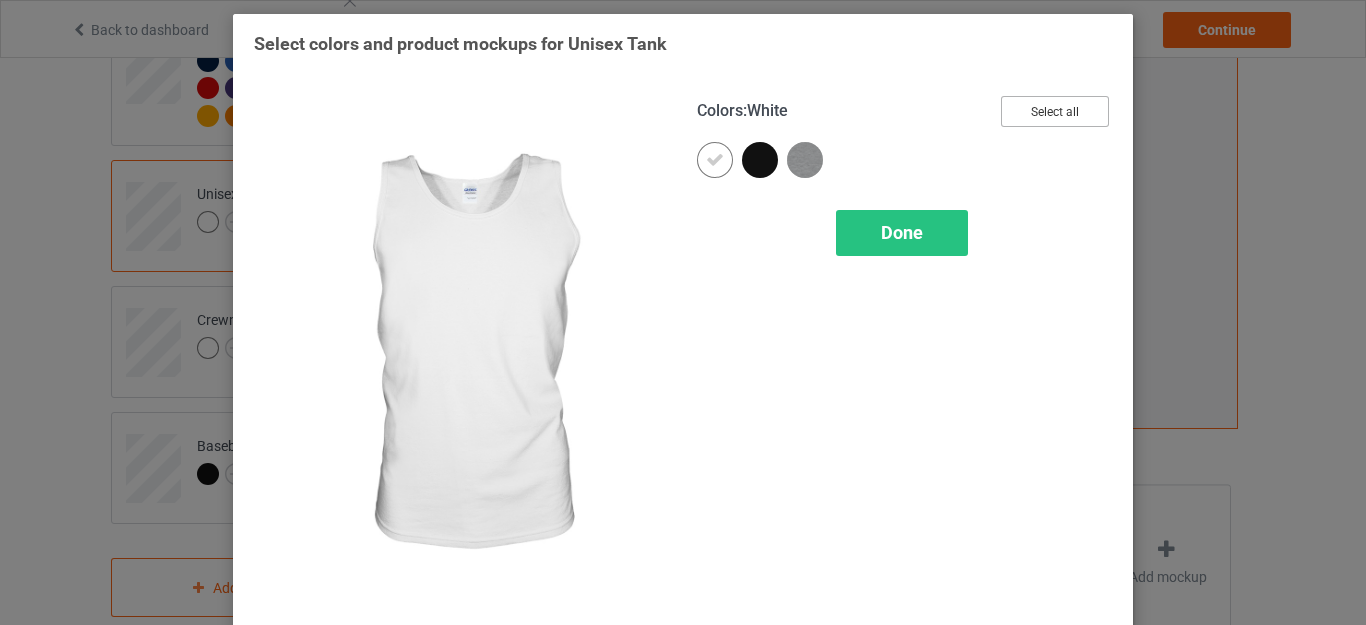 click on "Select all" at bounding box center [1055, 111] 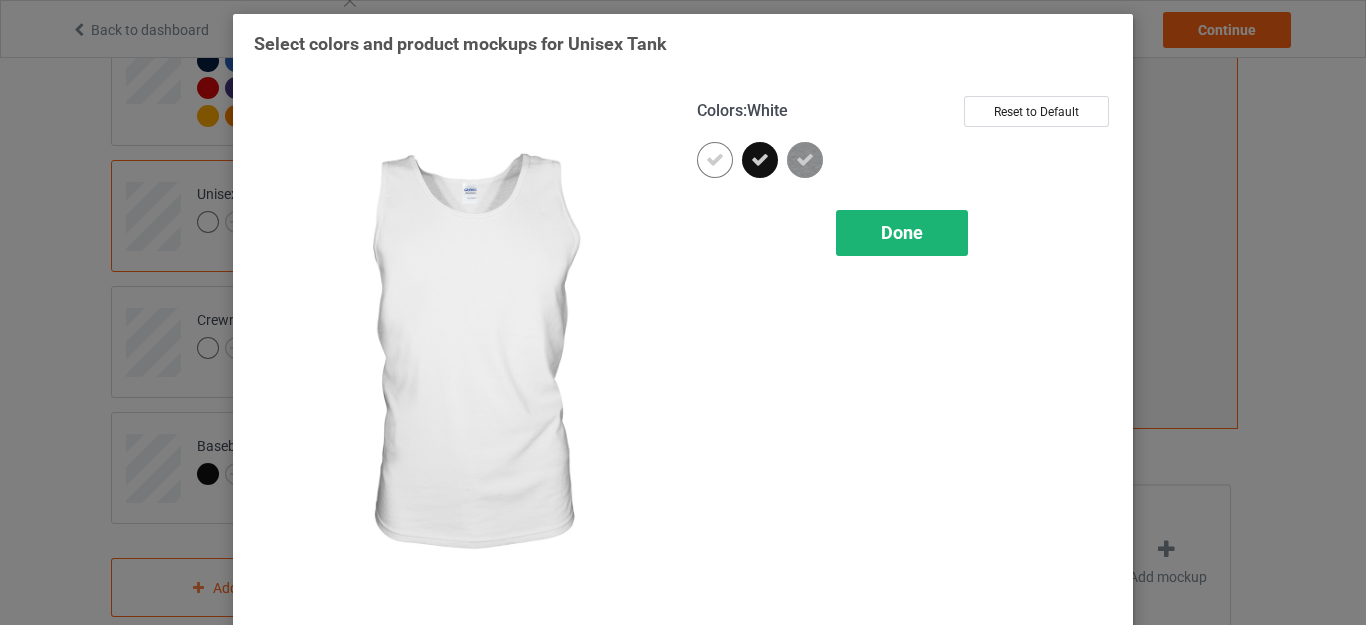 click on "Done" at bounding box center (902, 233) 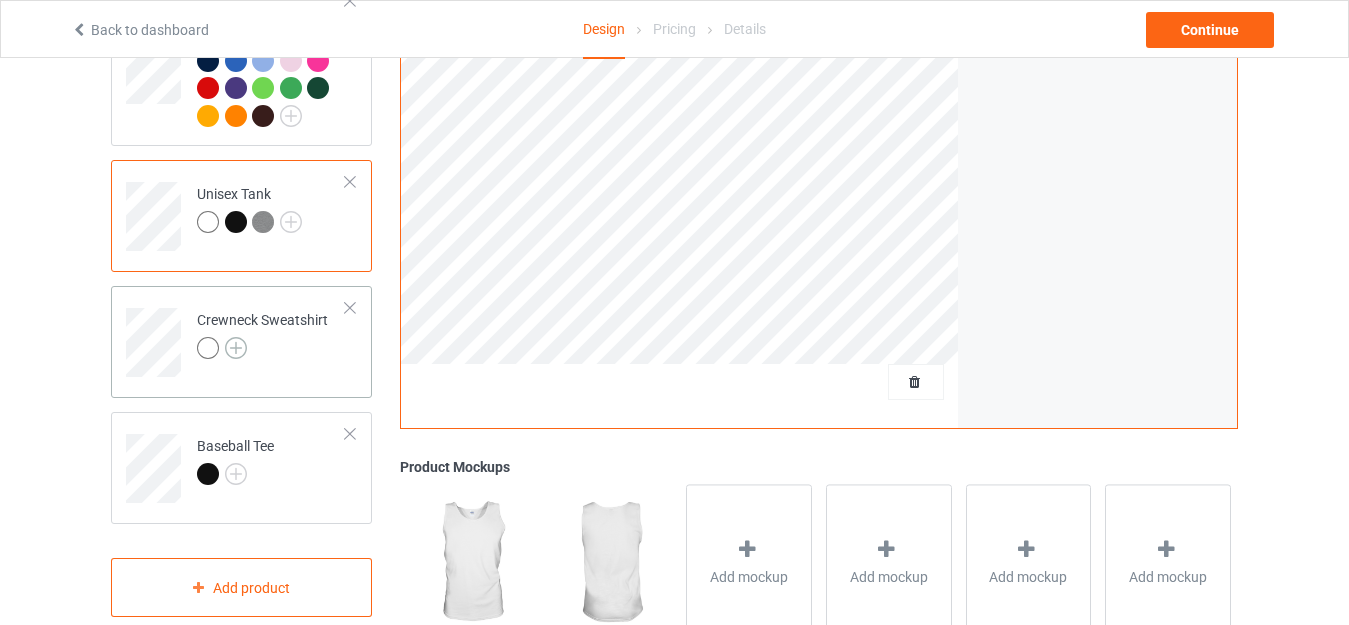 click at bounding box center (236, 348) 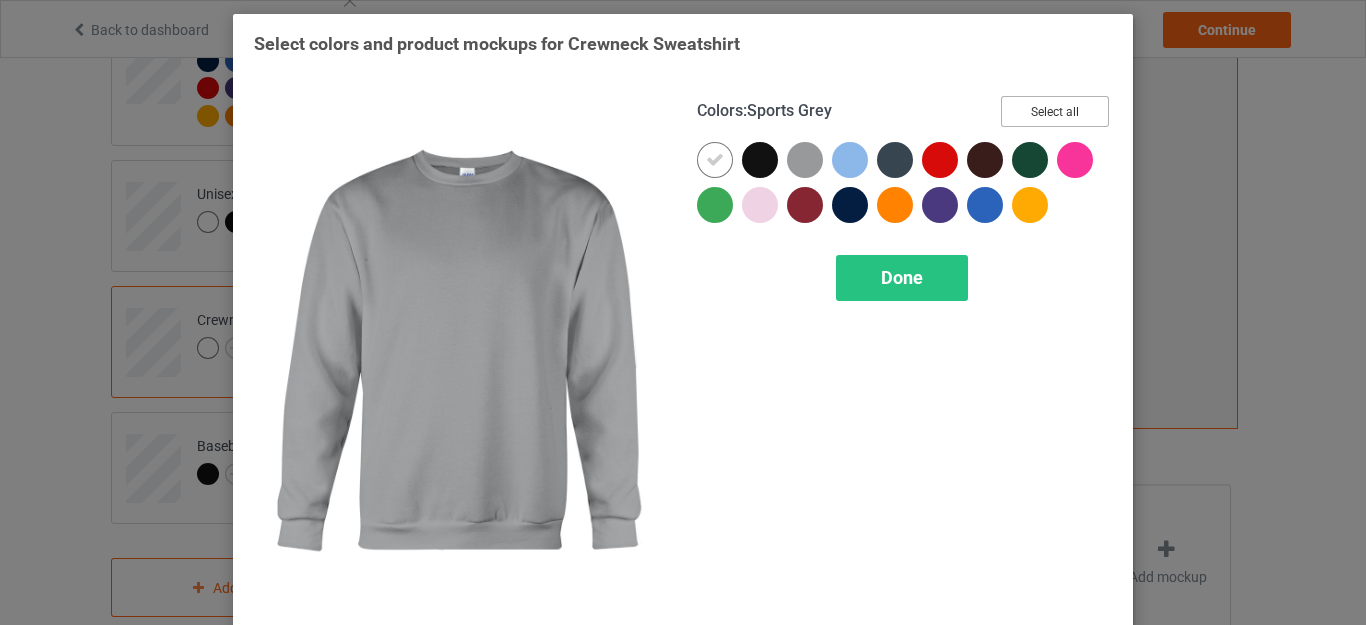 click on "Select all" at bounding box center (1055, 111) 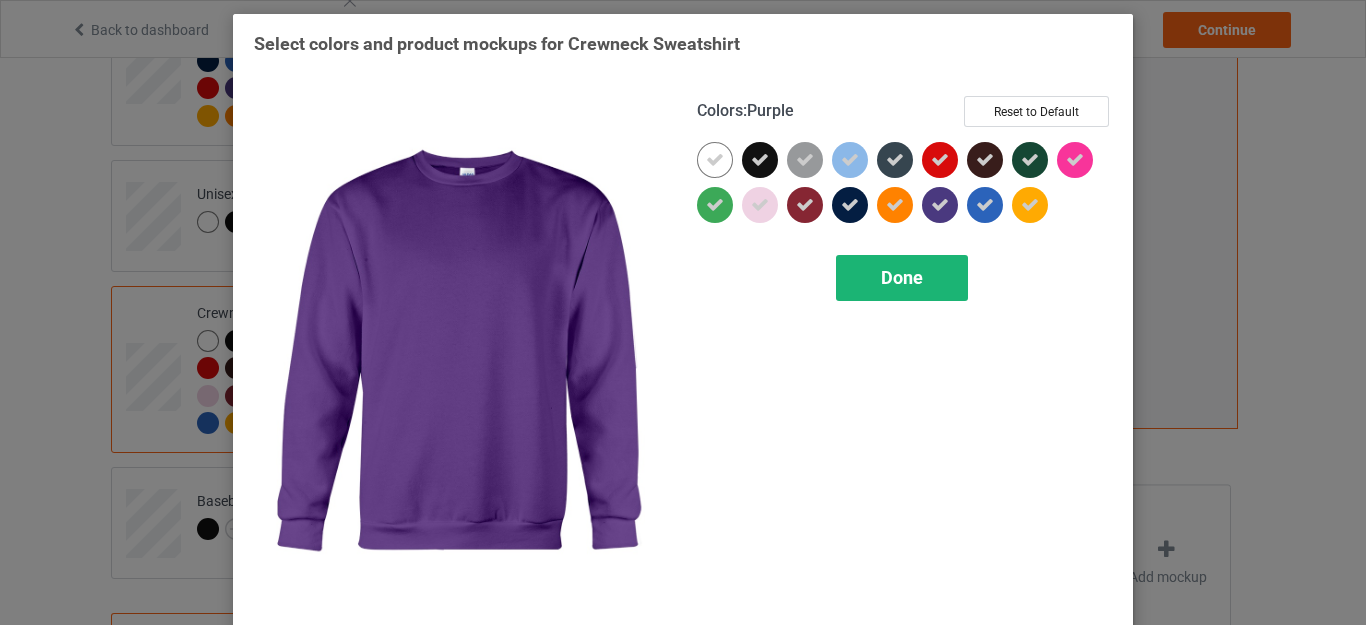 click on "Done" at bounding box center (902, 277) 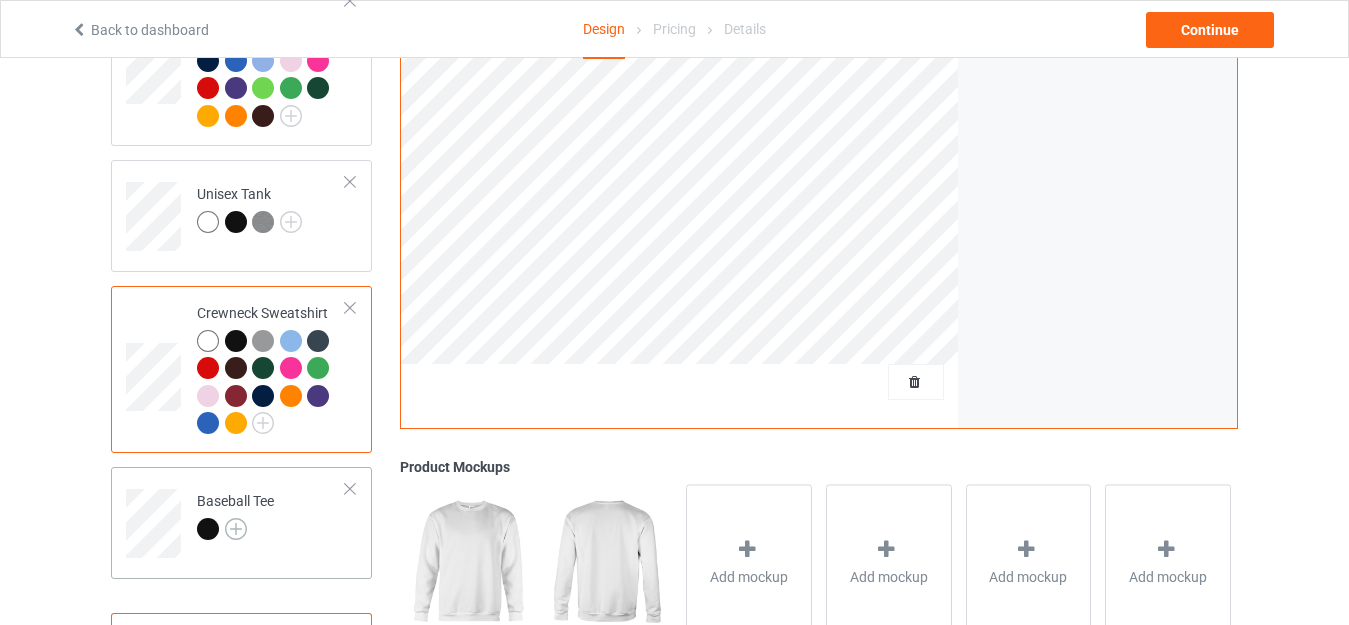 click at bounding box center (236, 529) 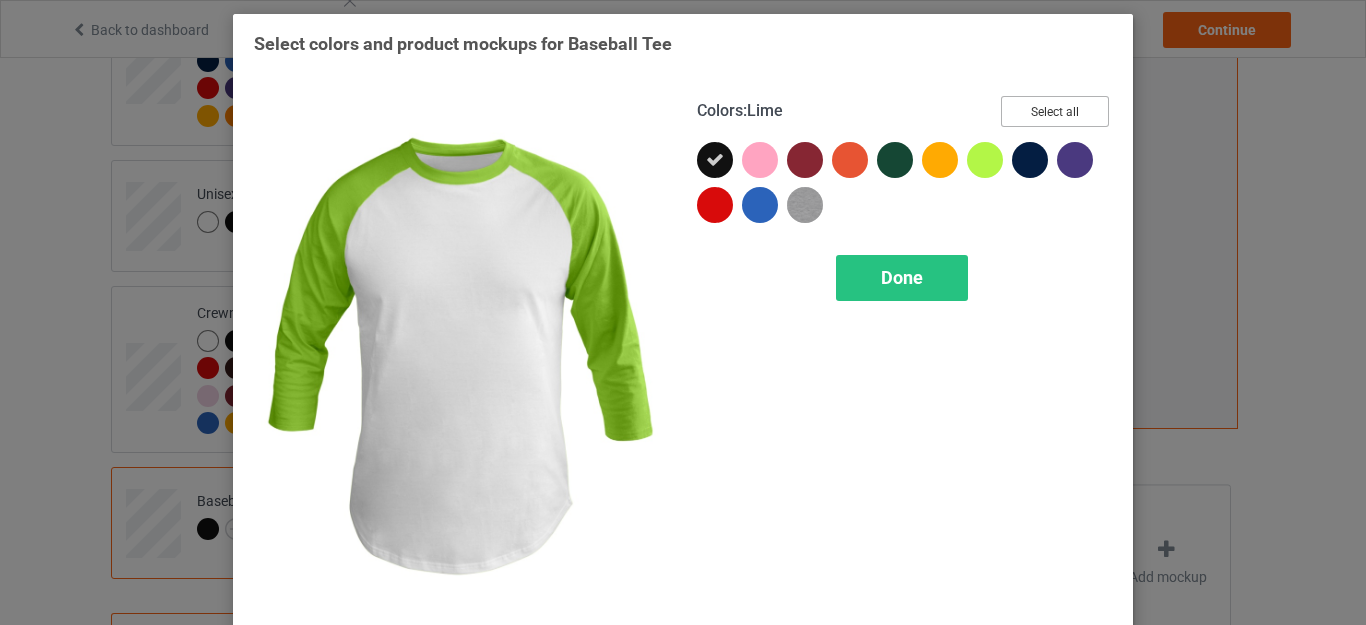 click on "Select all" at bounding box center (1055, 111) 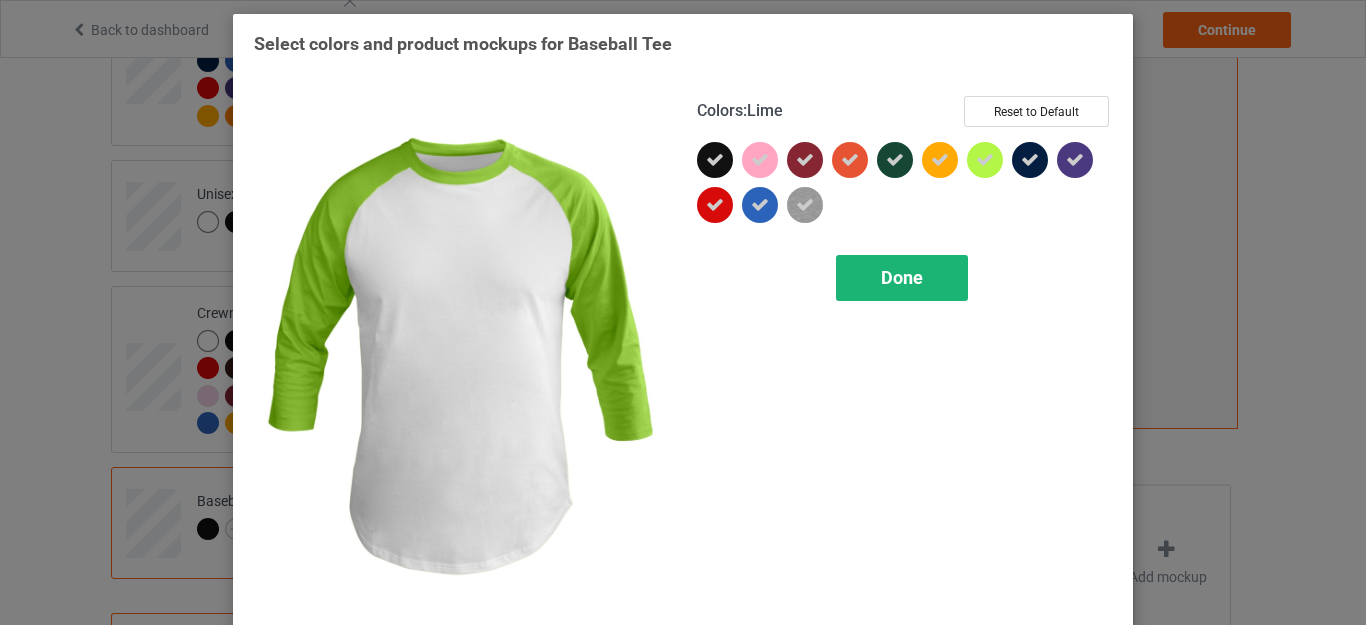 click on "Done" at bounding box center [902, 277] 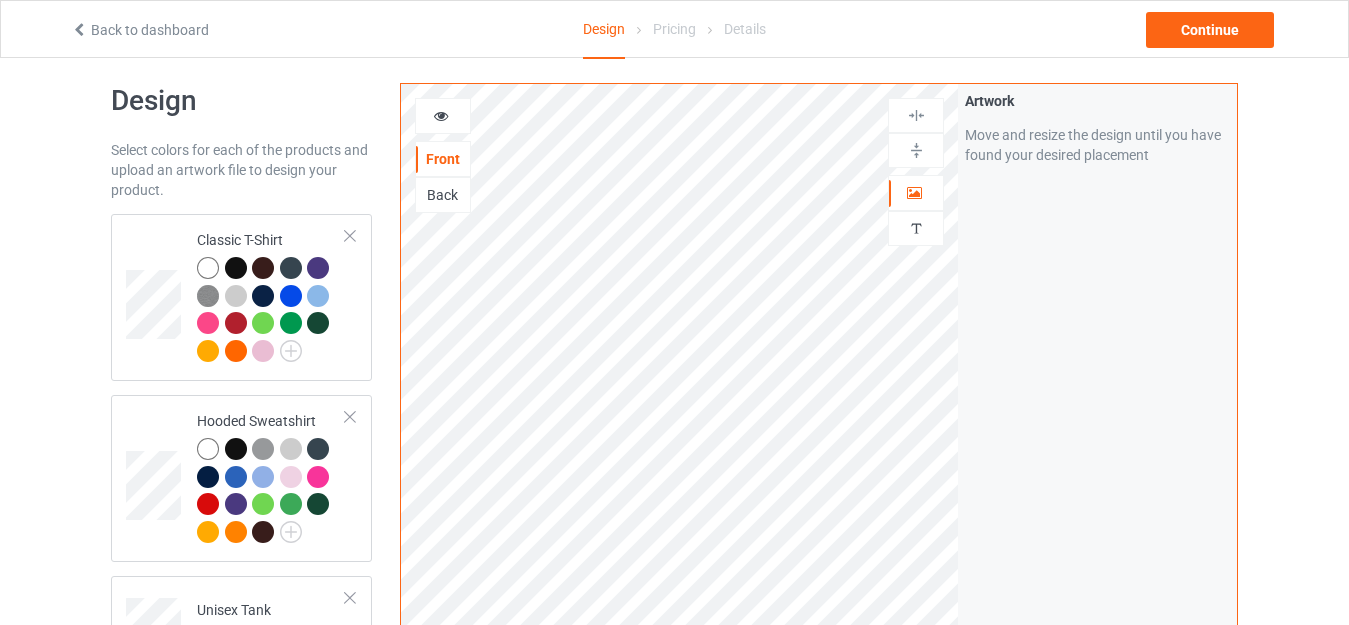 scroll, scrollTop: 9, scrollLeft: 0, axis: vertical 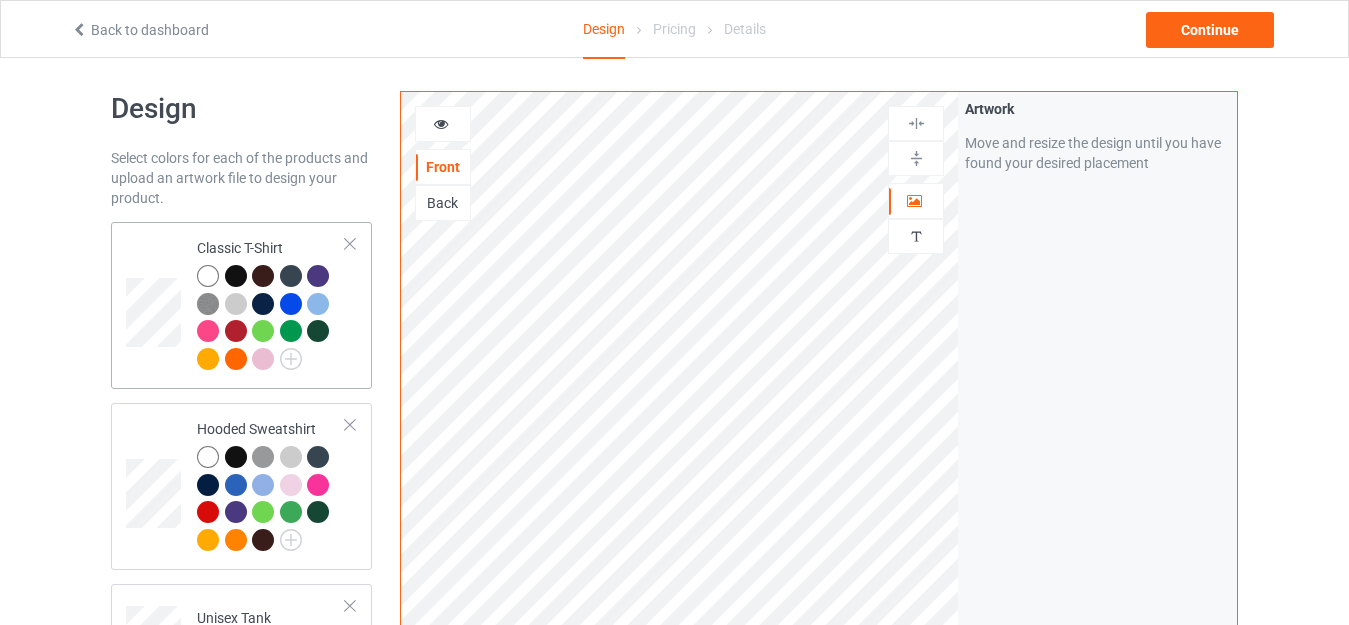 click at bounding box center (263, 331) 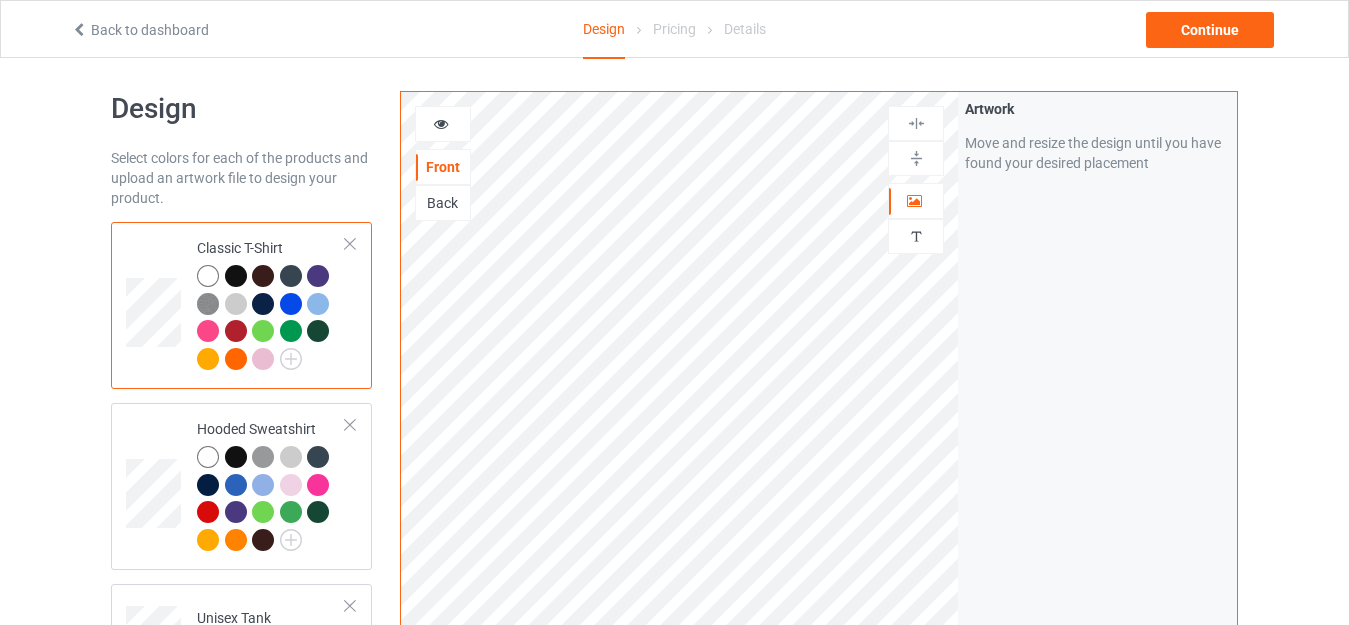 click at bounding box center (211, 279) 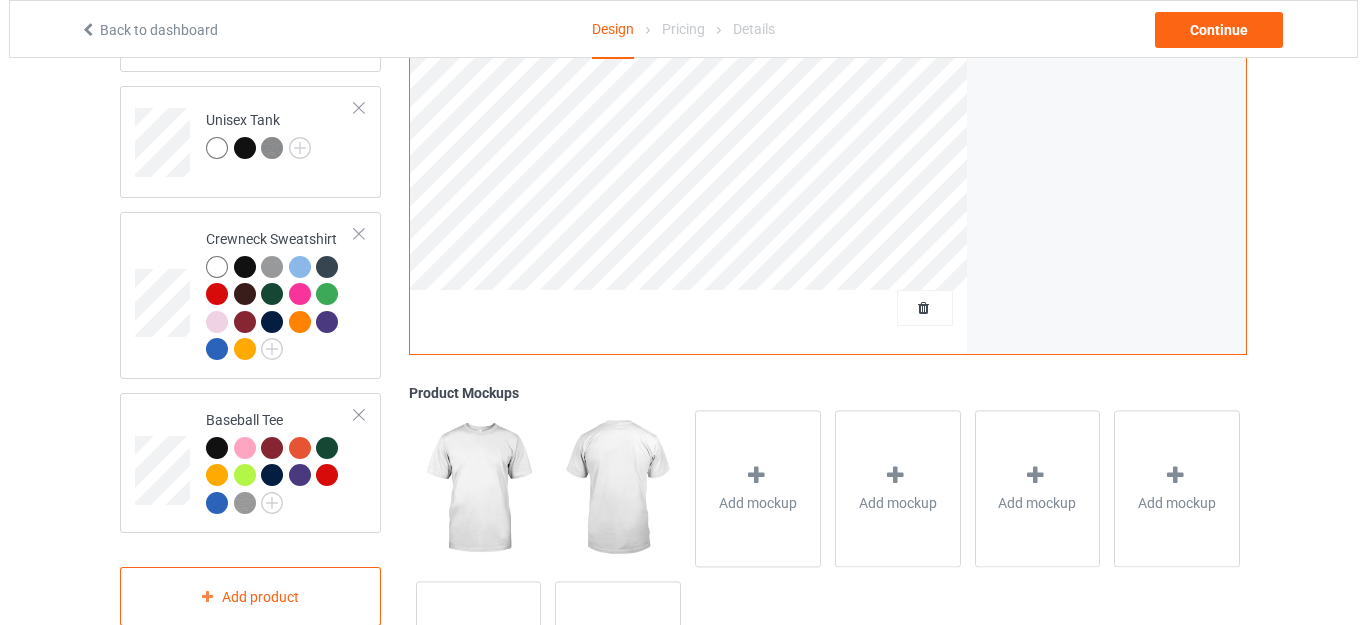 scroll, scrollTop: 514, scrollLeft: 0, axis: vertical 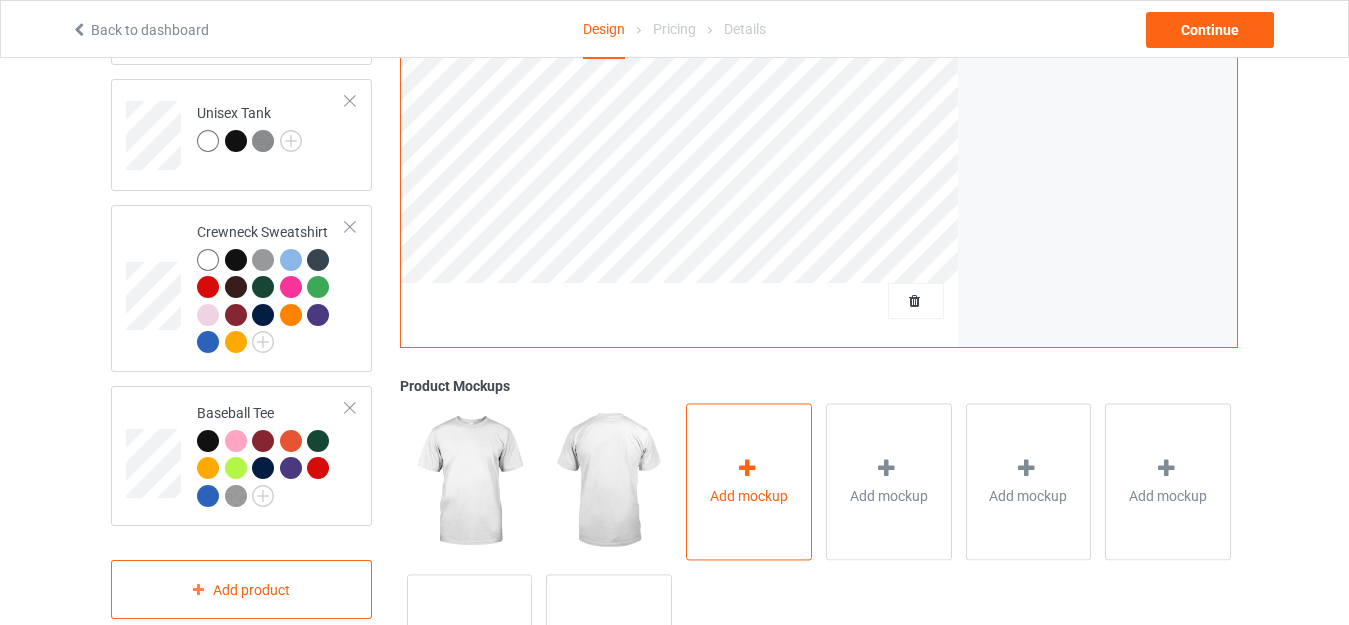 click on "Add mockup" at bounding box center [749, 481] 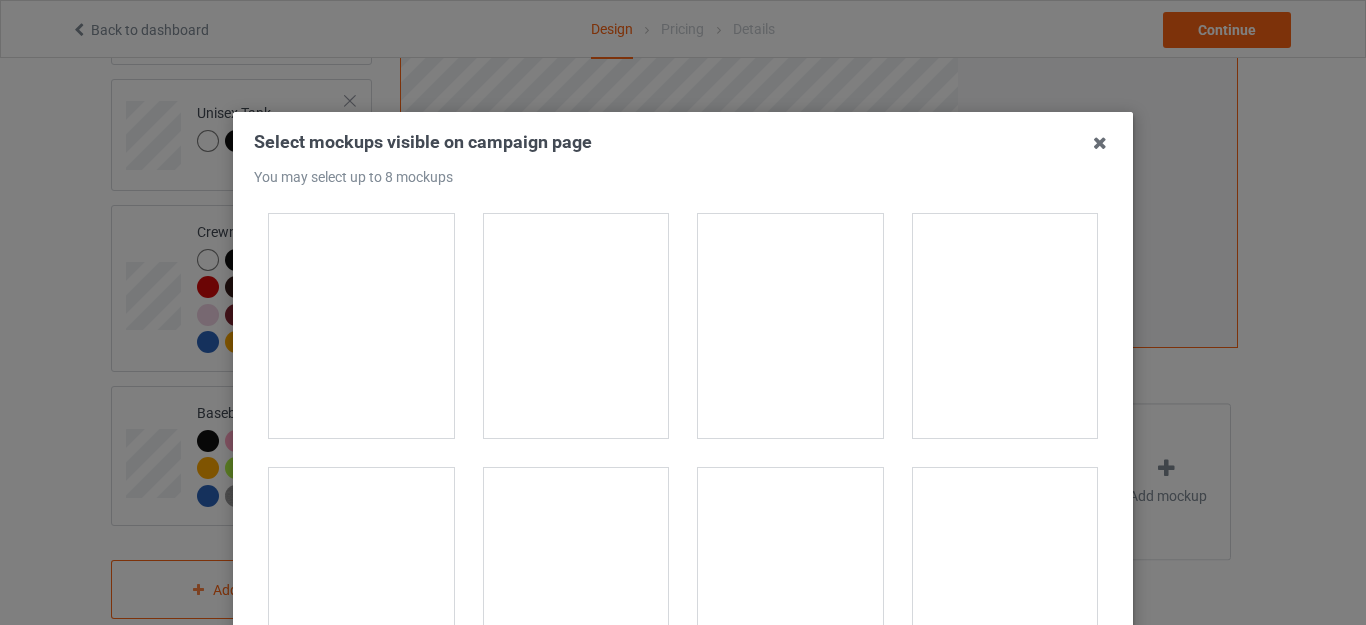 scroll, scrollTop: 0, scrollLeft: 0, axis: both 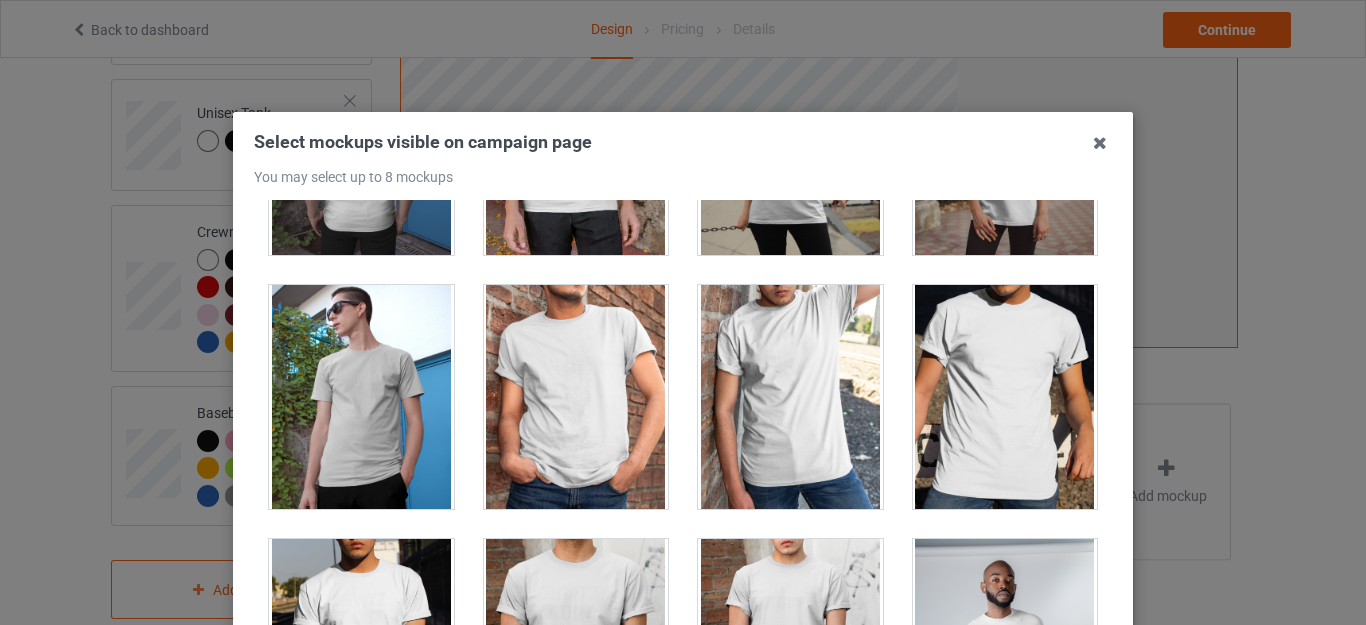 click at bounding box center (790, 397) 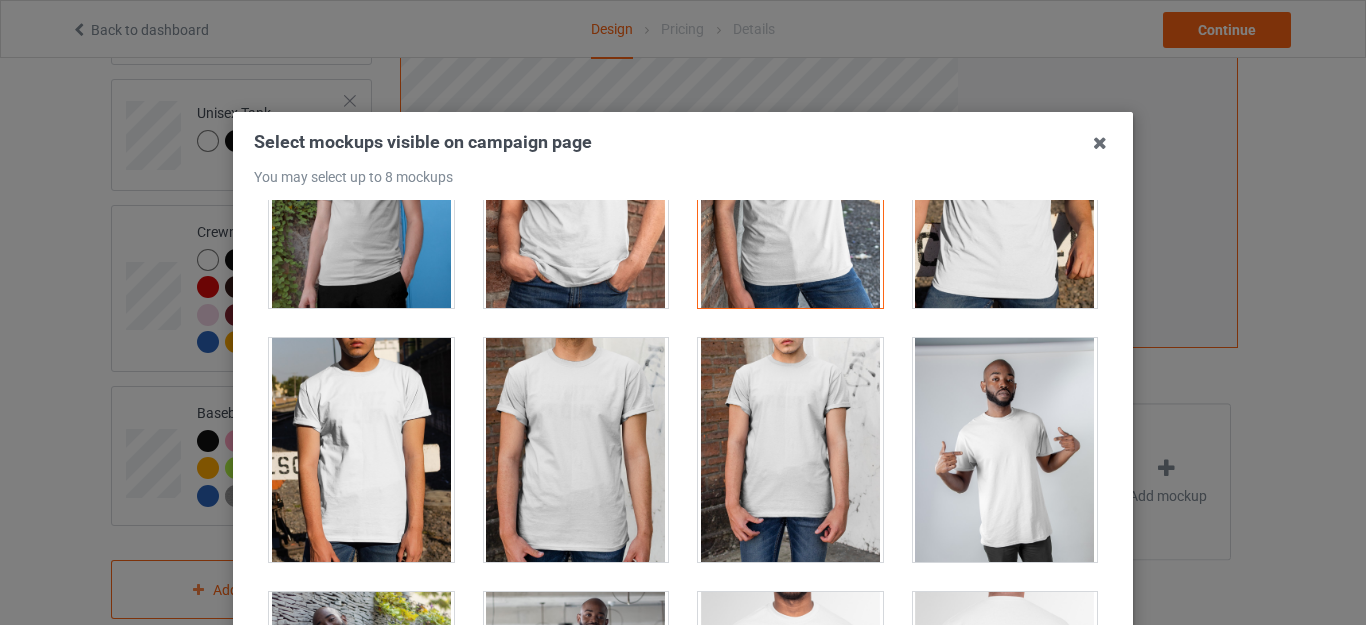 scroll, scrollTop: 0, scrollLeft: 0, axis: both 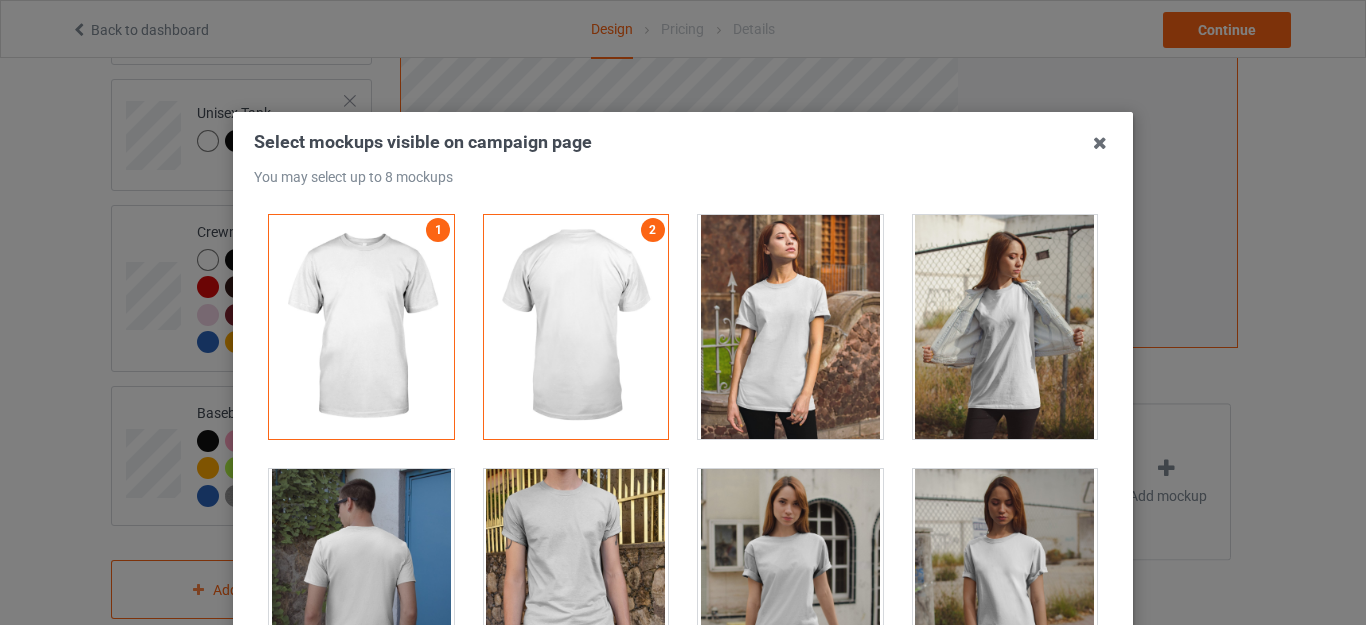 click at bounding box center [1005, 327] 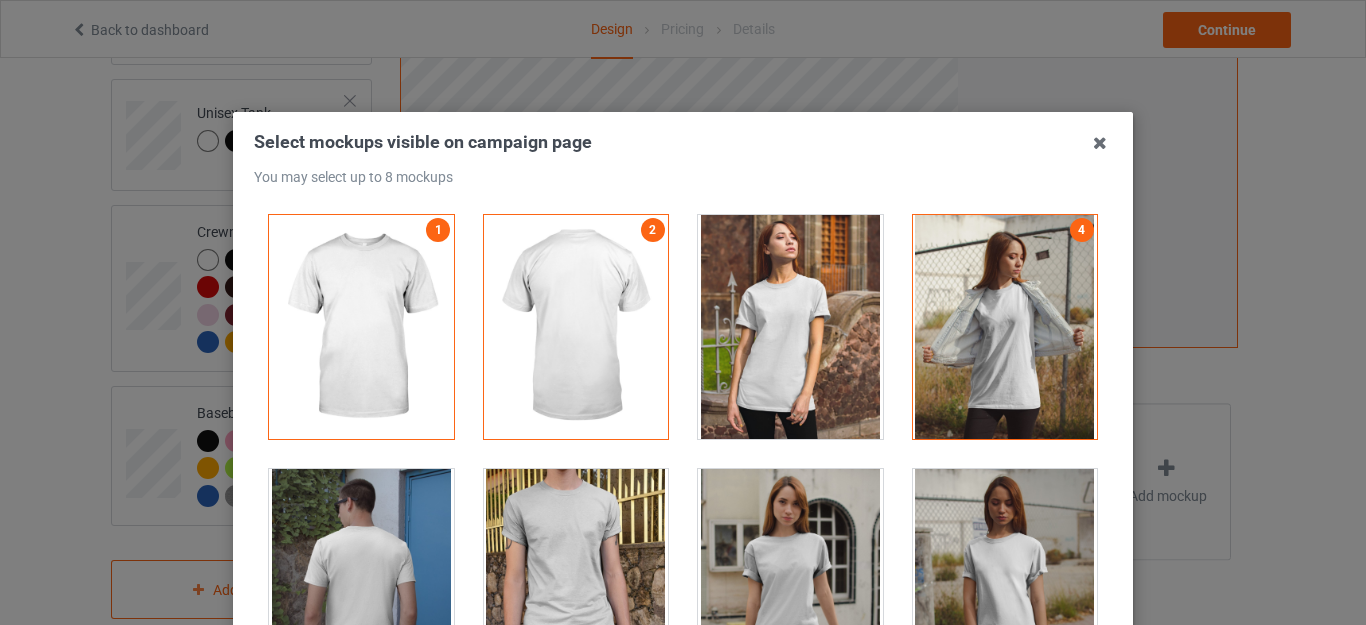 drag, startPoint x: 1348, startPoint y: 303, endPoint x: 1362, endPoint y: 359, distance: 57.72348 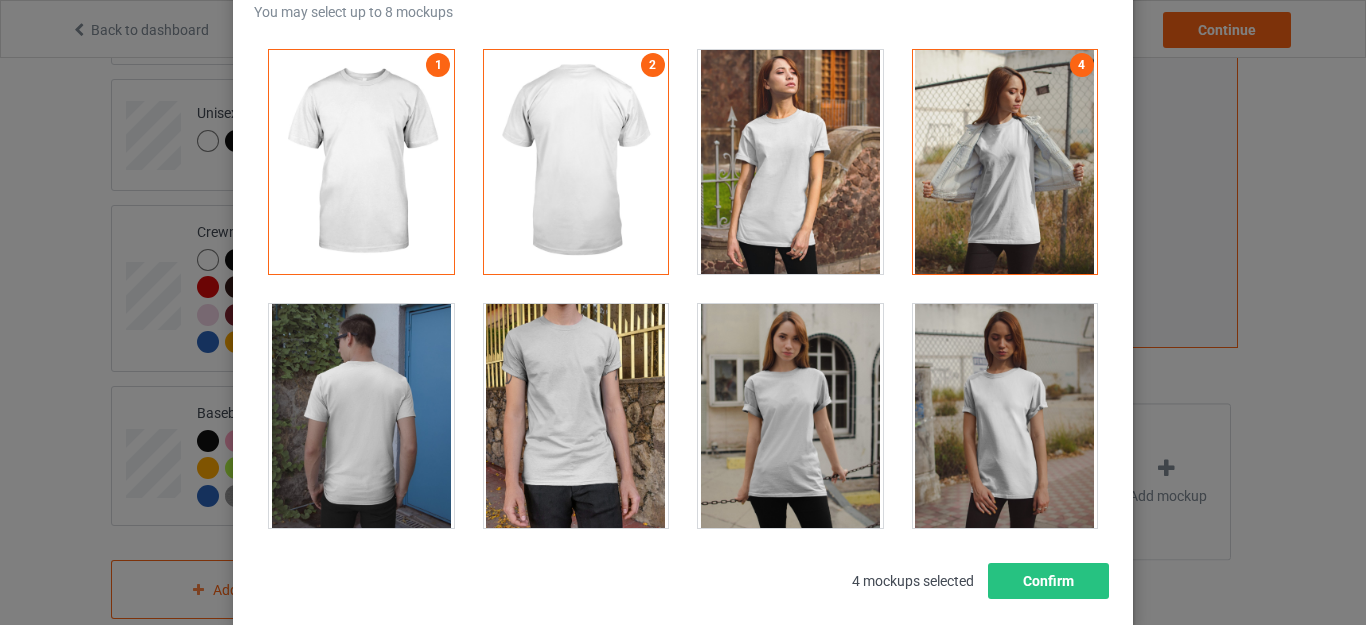 scroll, scrollTop: 166, scrollLeft: 0, axis: vertical 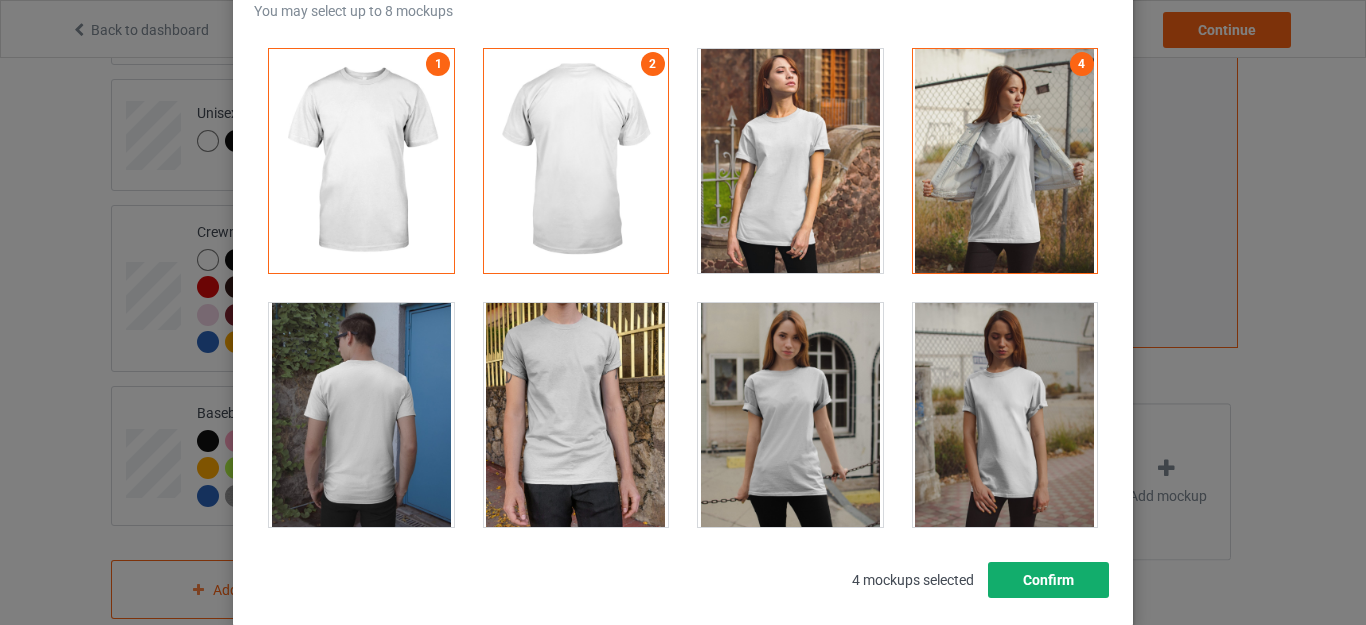click on "Confirm" at bounding box center (1048, 580) 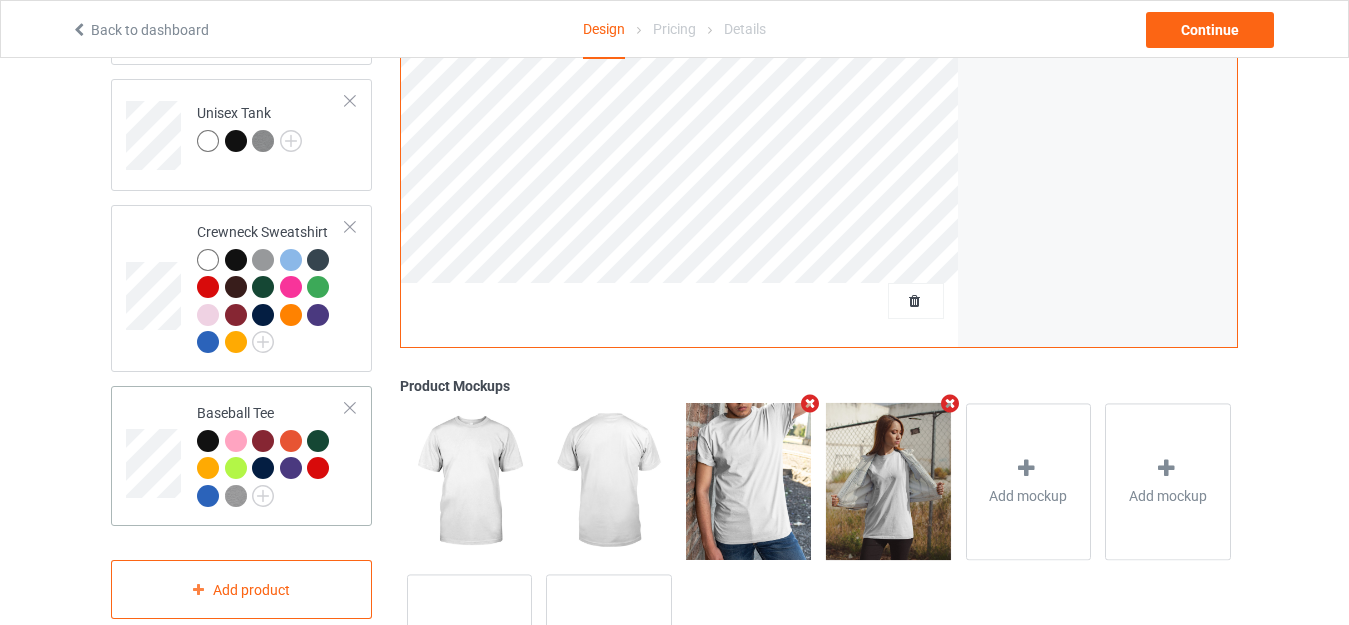 click on "Baseball Tee" at bounding box center (271, 454) 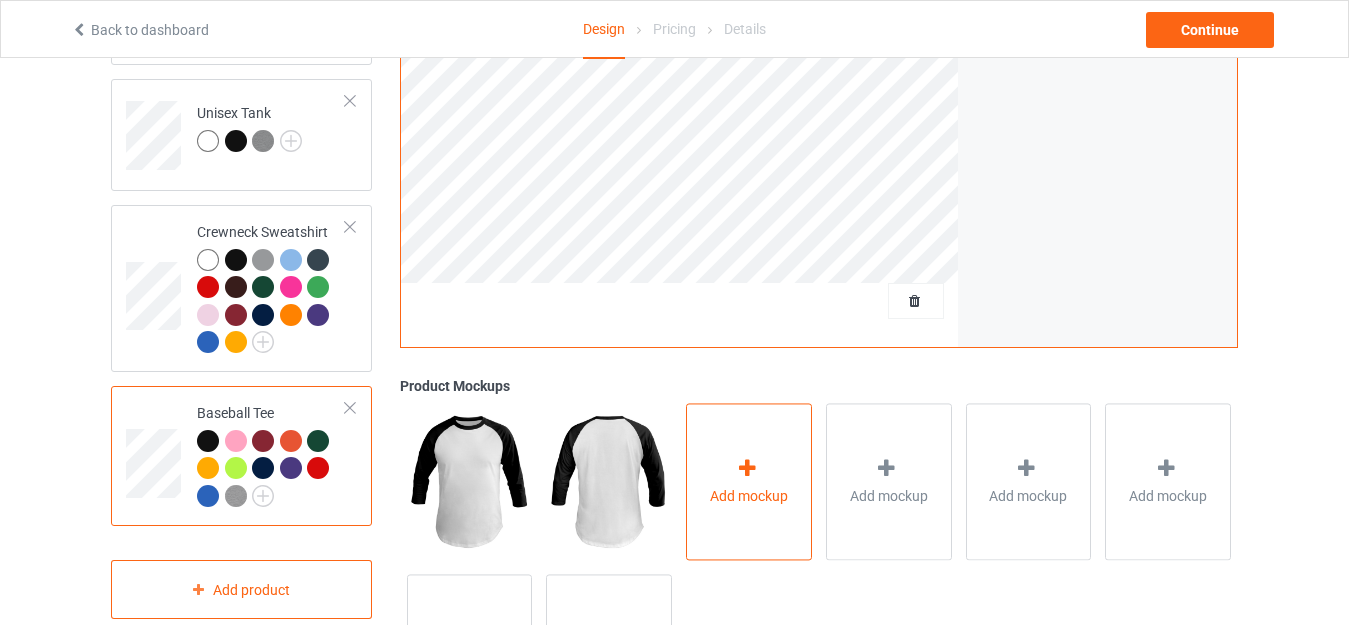 click on "Add mockup" at bounding box center [749, 481] 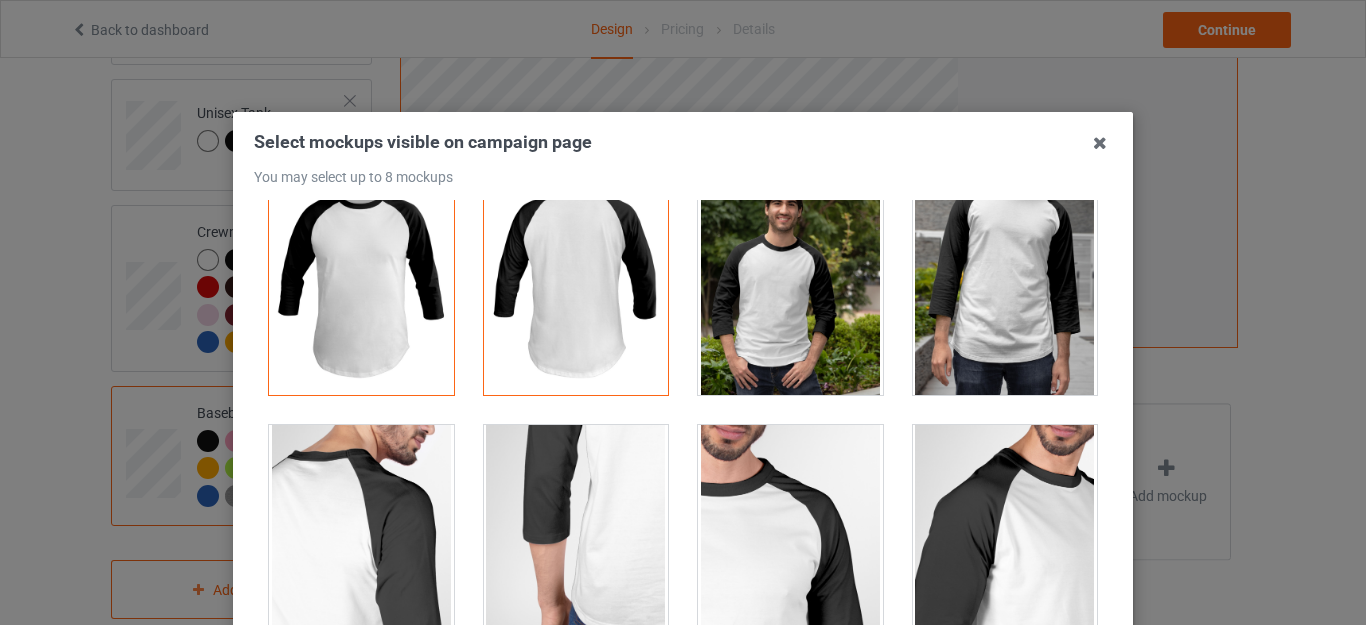 scroll, scrollTop: 0, scrollLeft: 0, axis: both 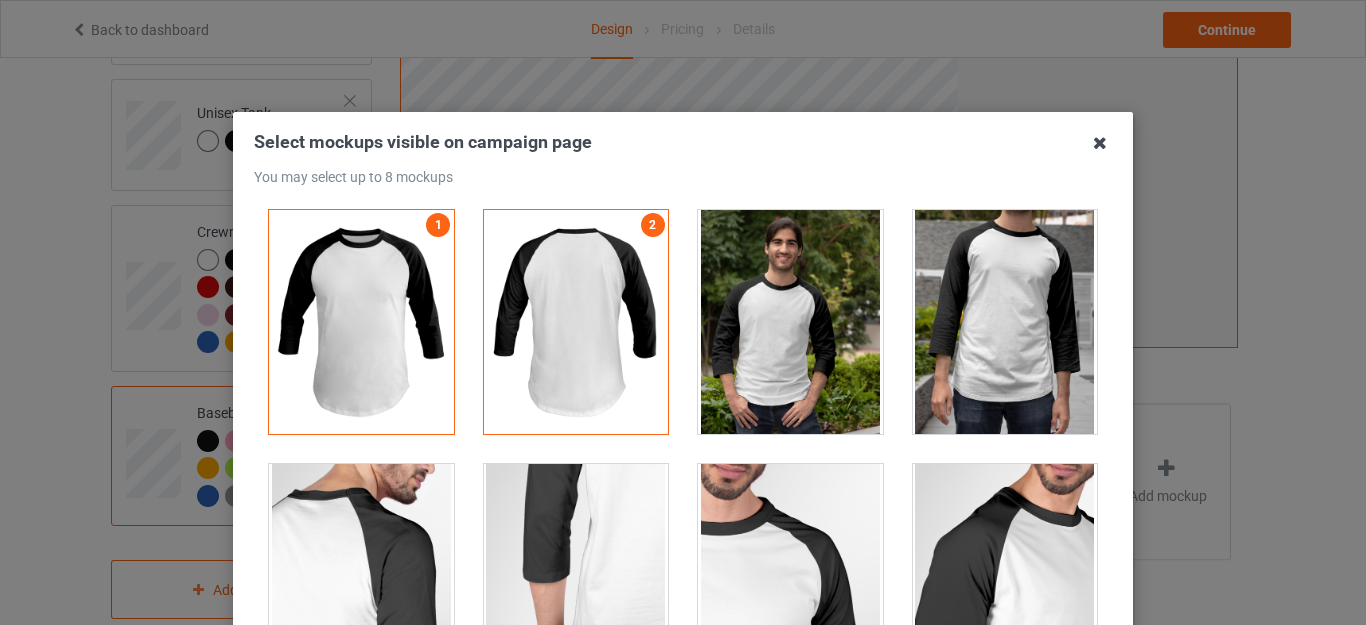 click at bounding box center (1100, 143) 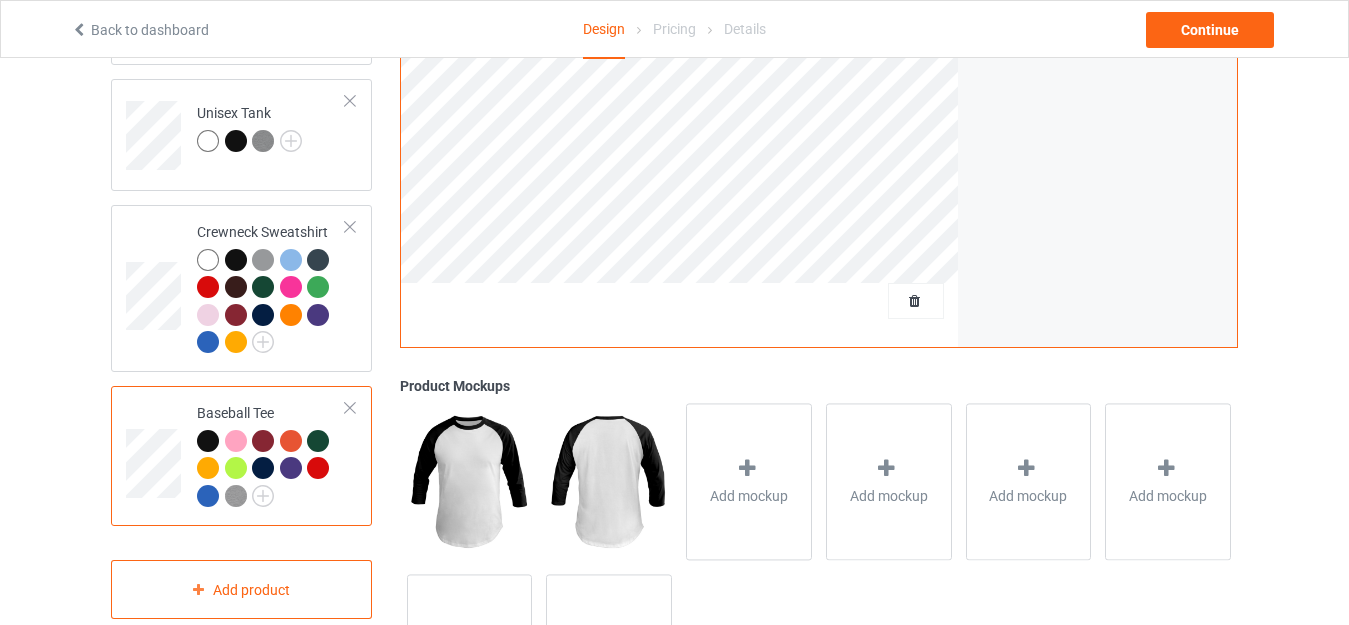 scroll, scrollTop: 0, scrollLeft: 0, axis: both 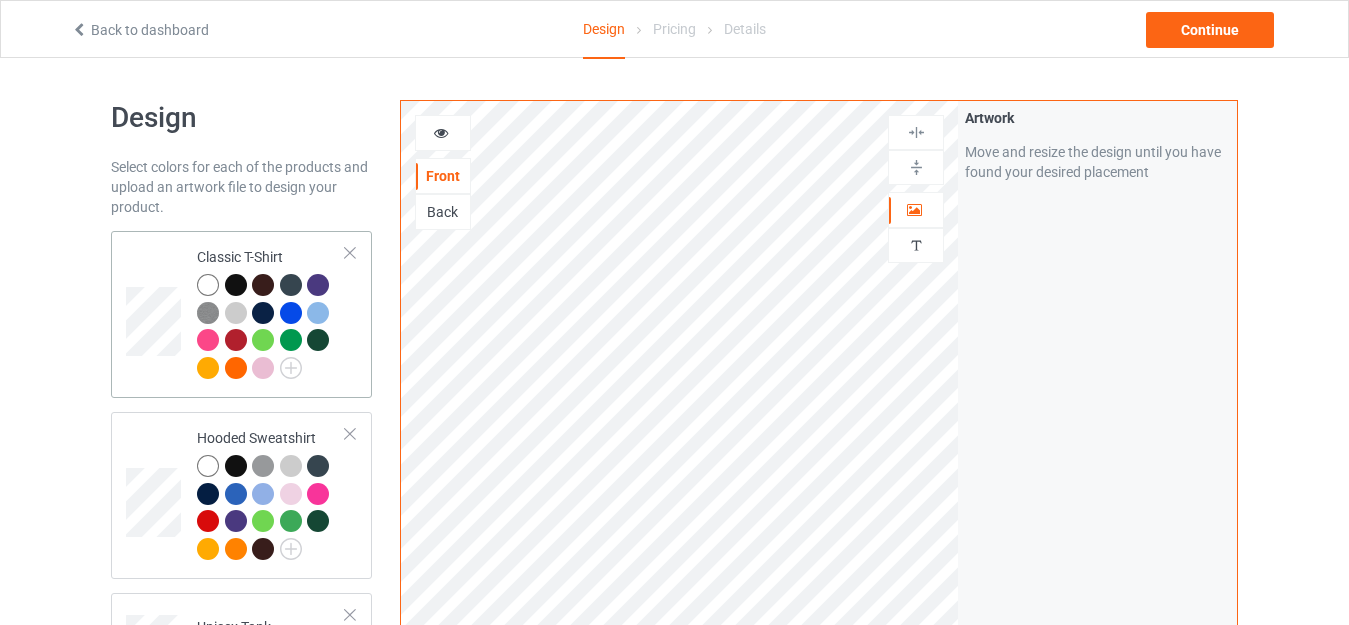 click at bounding box center (239, 316) 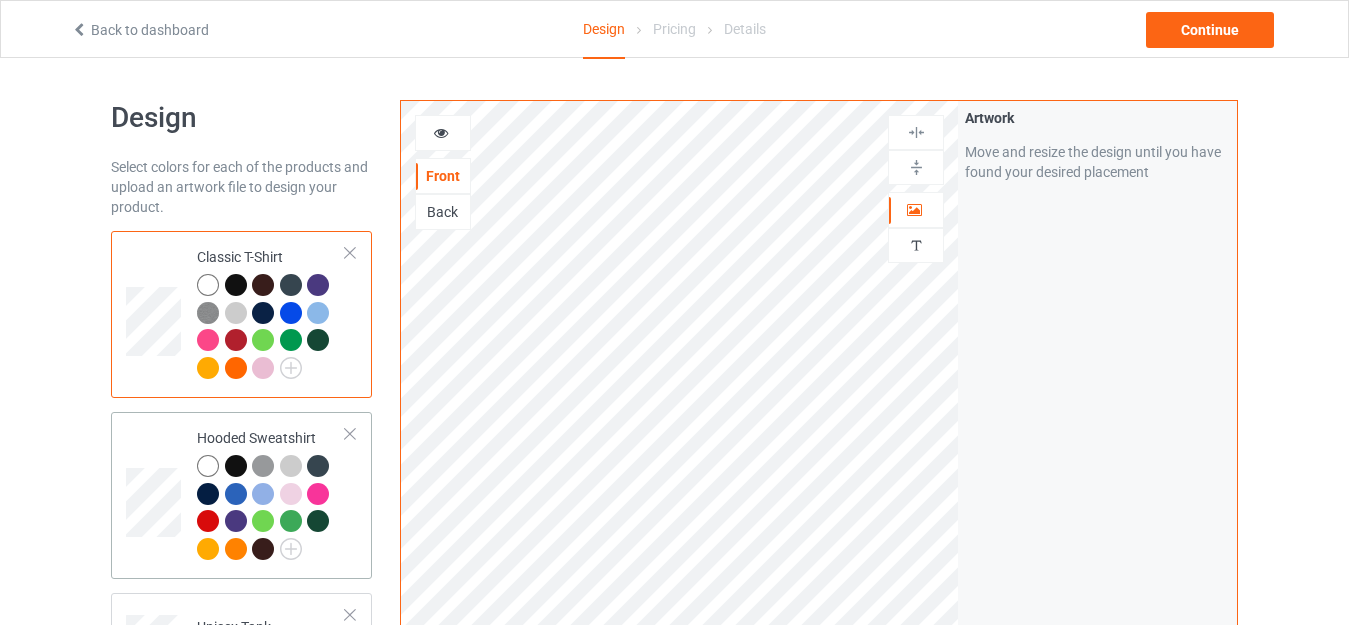 click at bounding box center [291, 466] 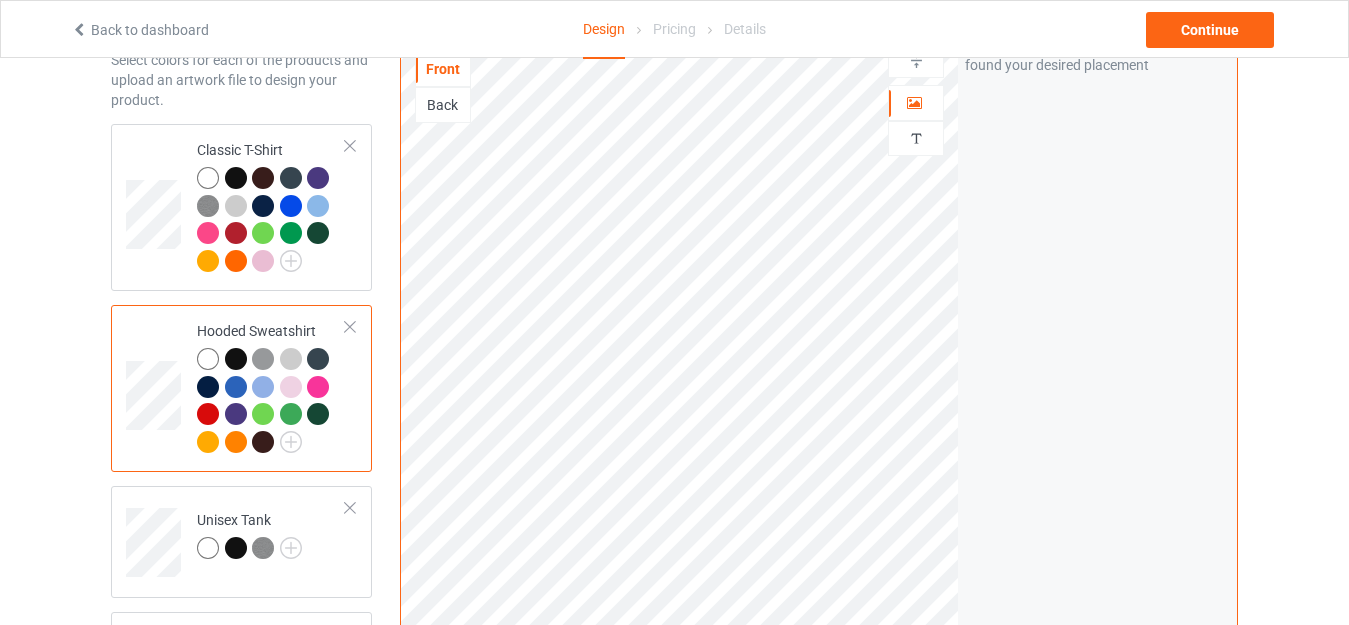 scroll, scrollTop: 94, scrollLeft: 0, axis: vertical 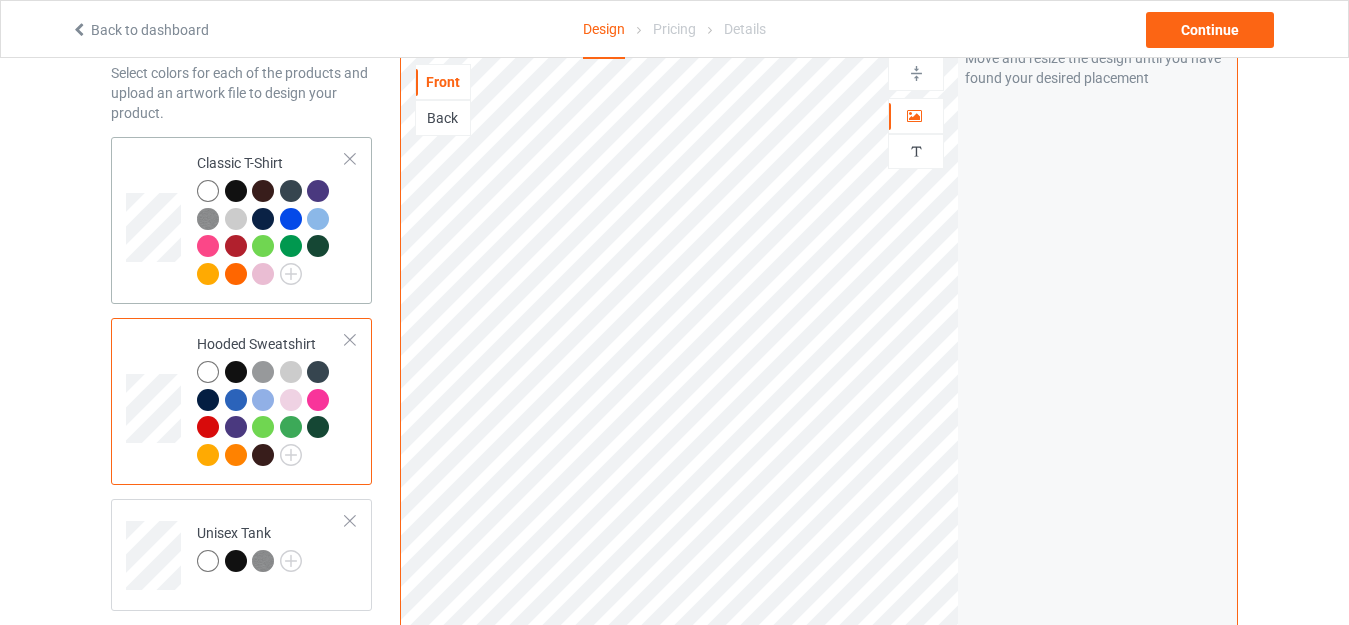 click at bounding box center [266, 277] 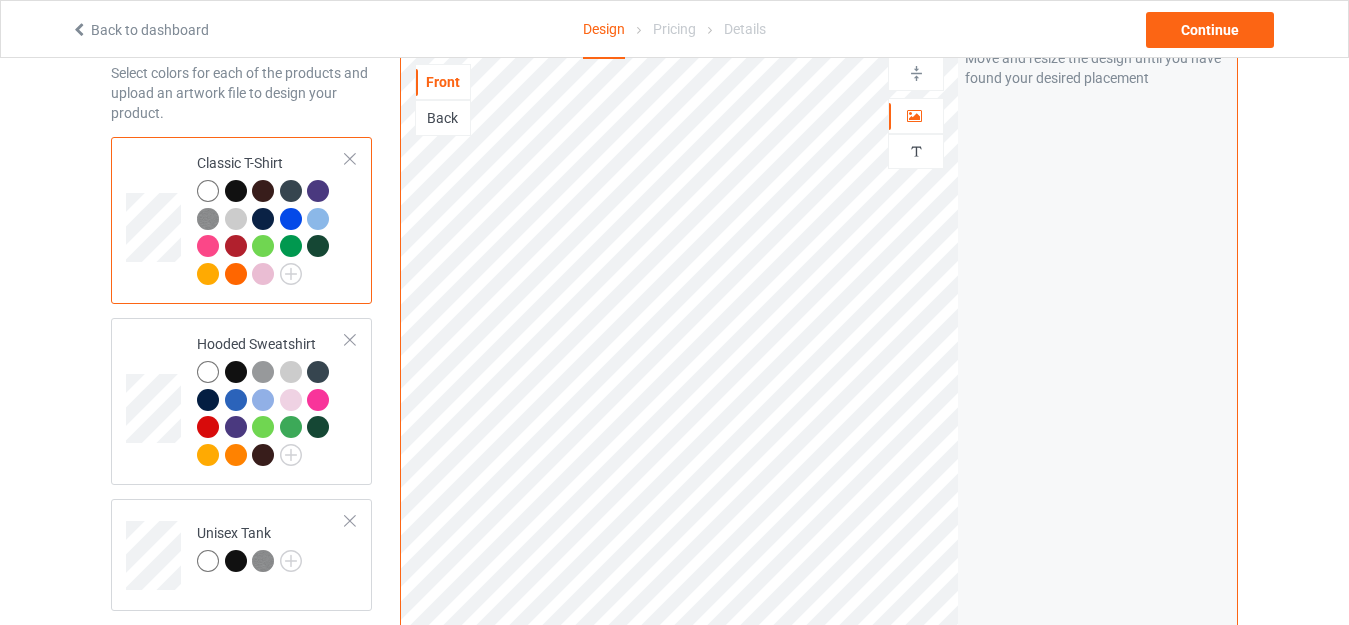 scroll, scrollTop: 0, scrollLeft: 0, axis: both 